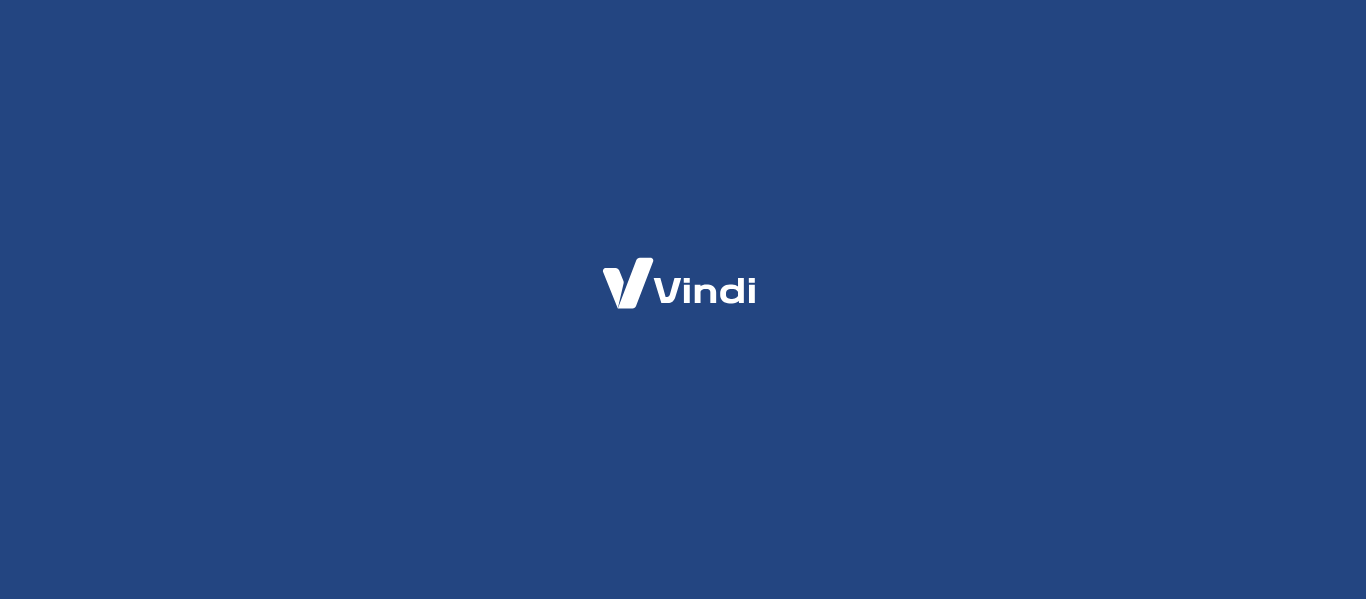 scroll, scrollTop: 0, scrollLeft: 0, axis: both 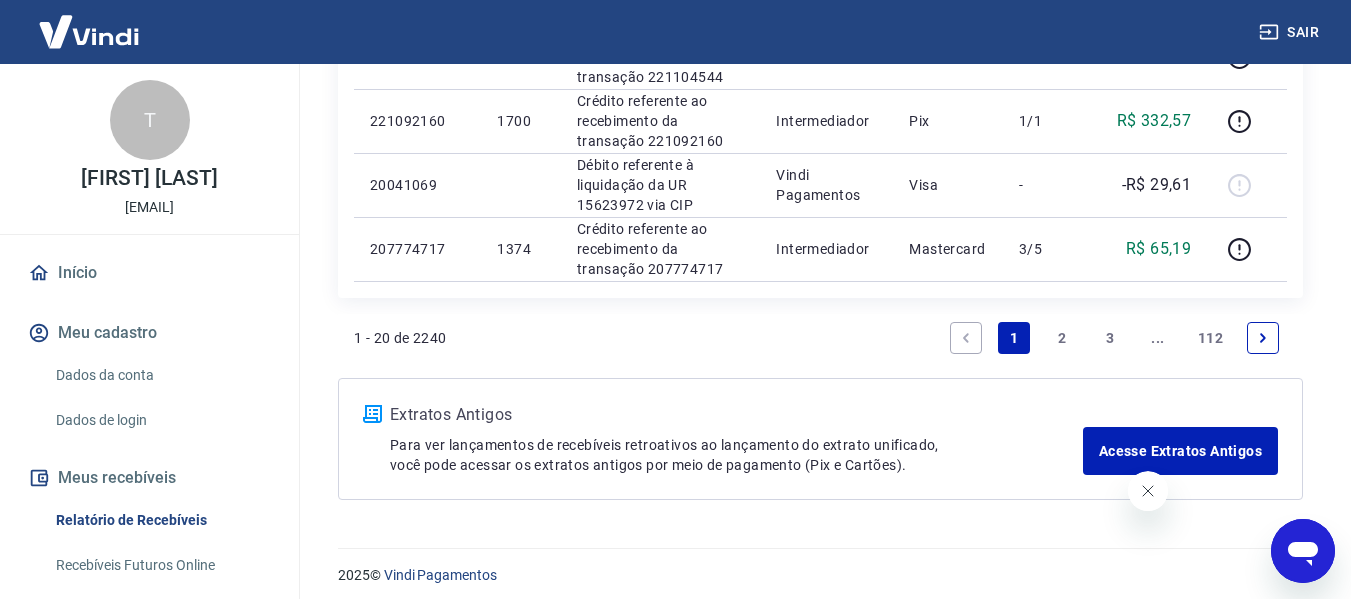 click on "2" at bounding box center (1062, 338) 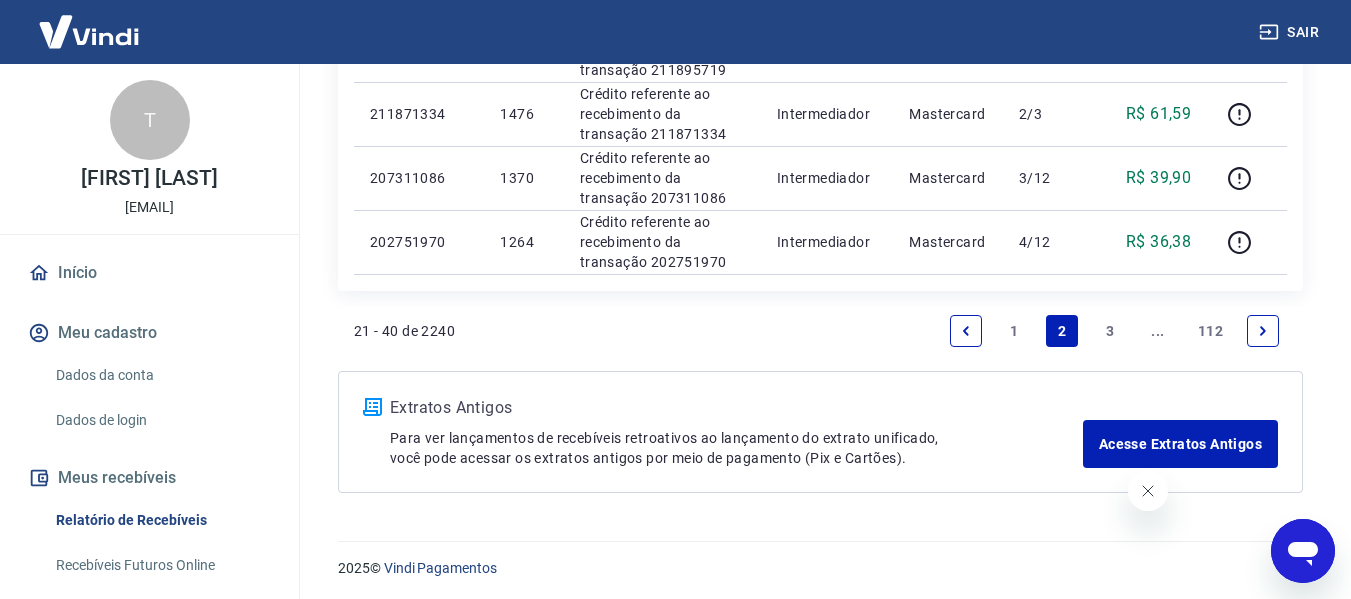 scroll, scrollTop: 1675, scrollLeft: 0, axis: vertical 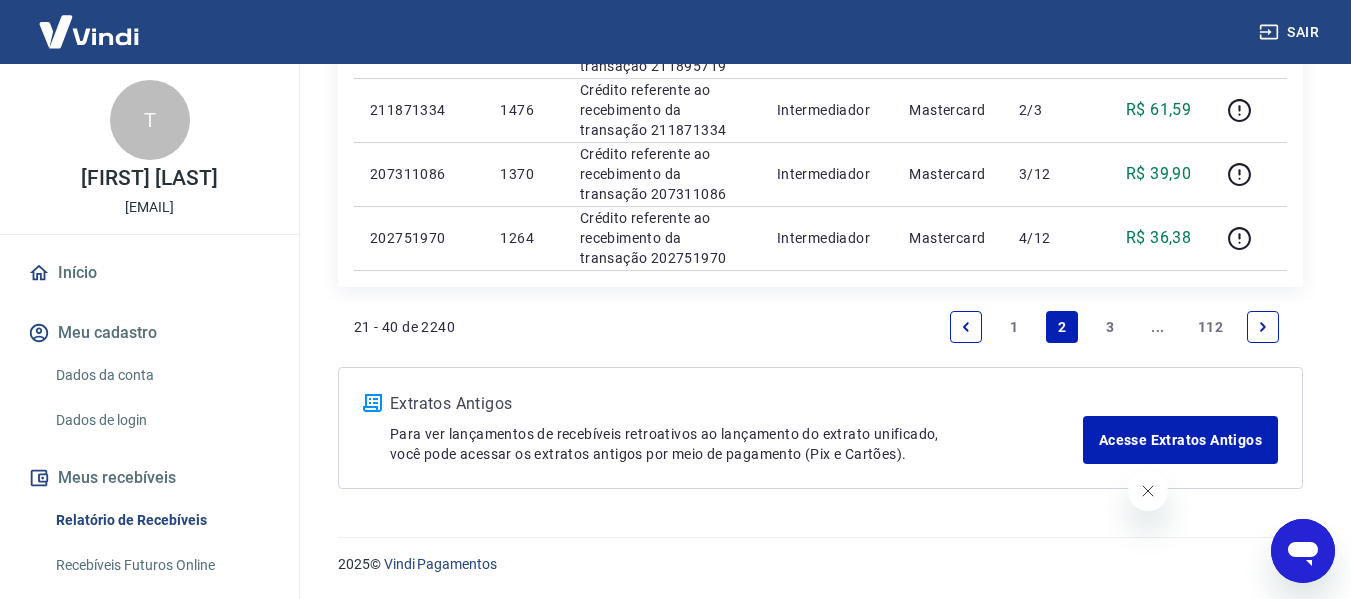 click on "1" at bounding box center (1014, 327) 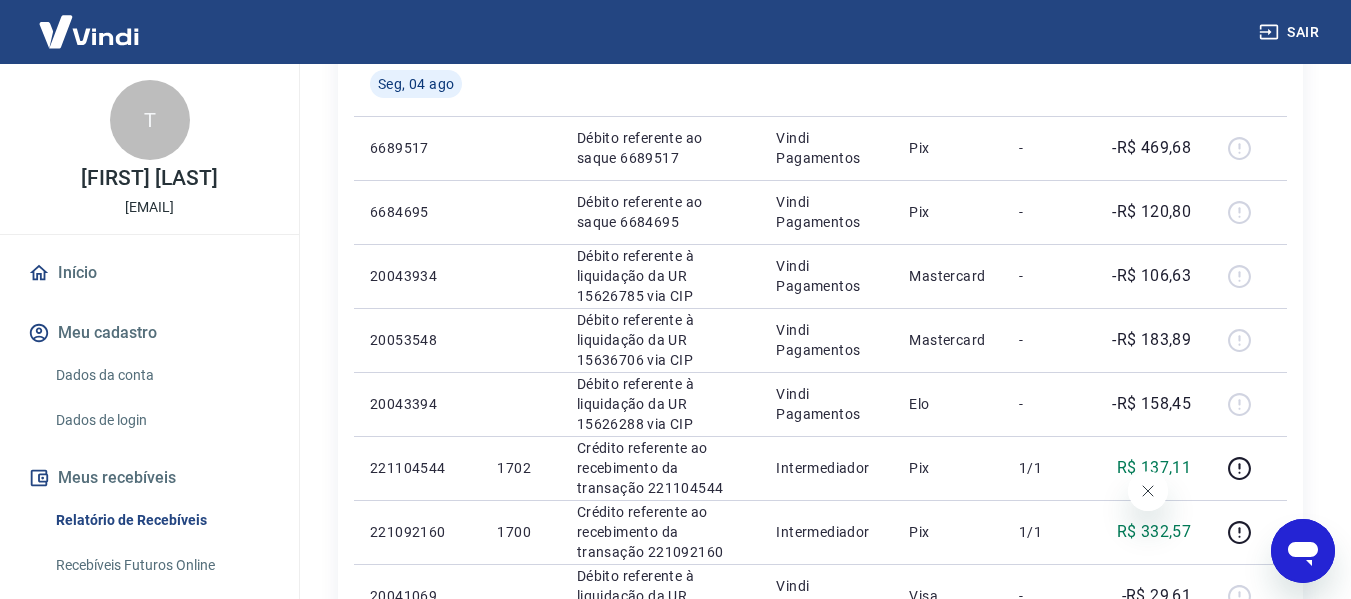 scroll, scrollTop: 1400, scrollLeft: 0, axis: vertical 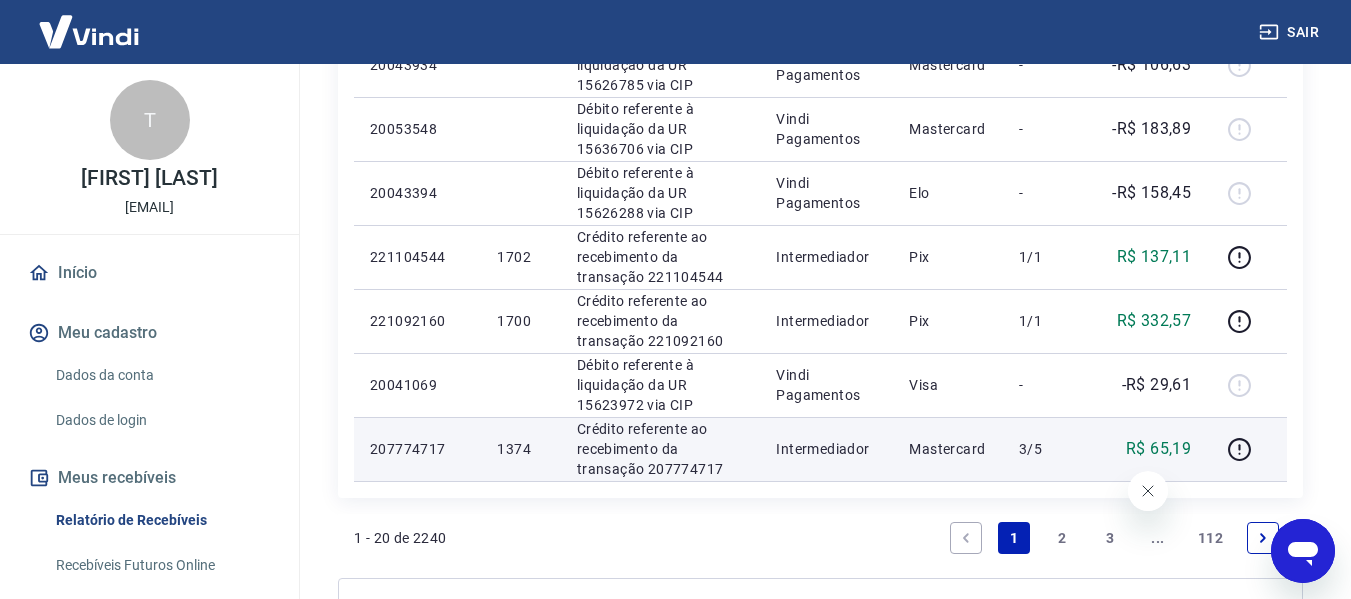 click on "207774717" at bounding box center (417, 449) 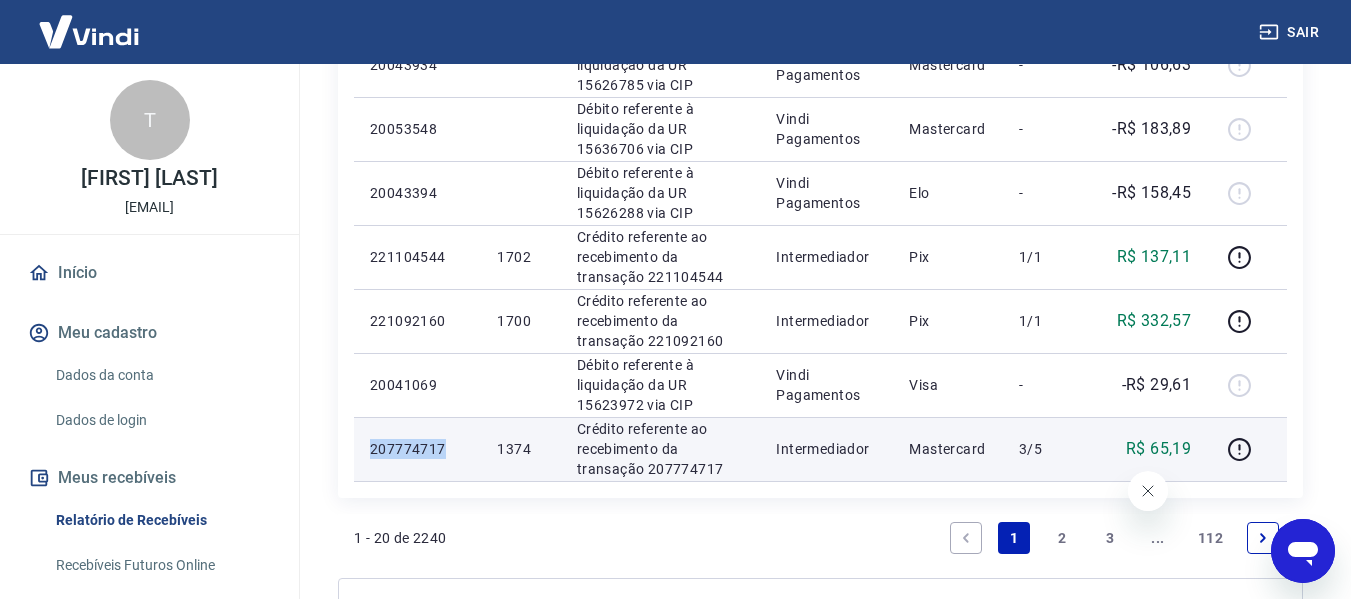 click on "207774717" at bounding box center [417, 449] 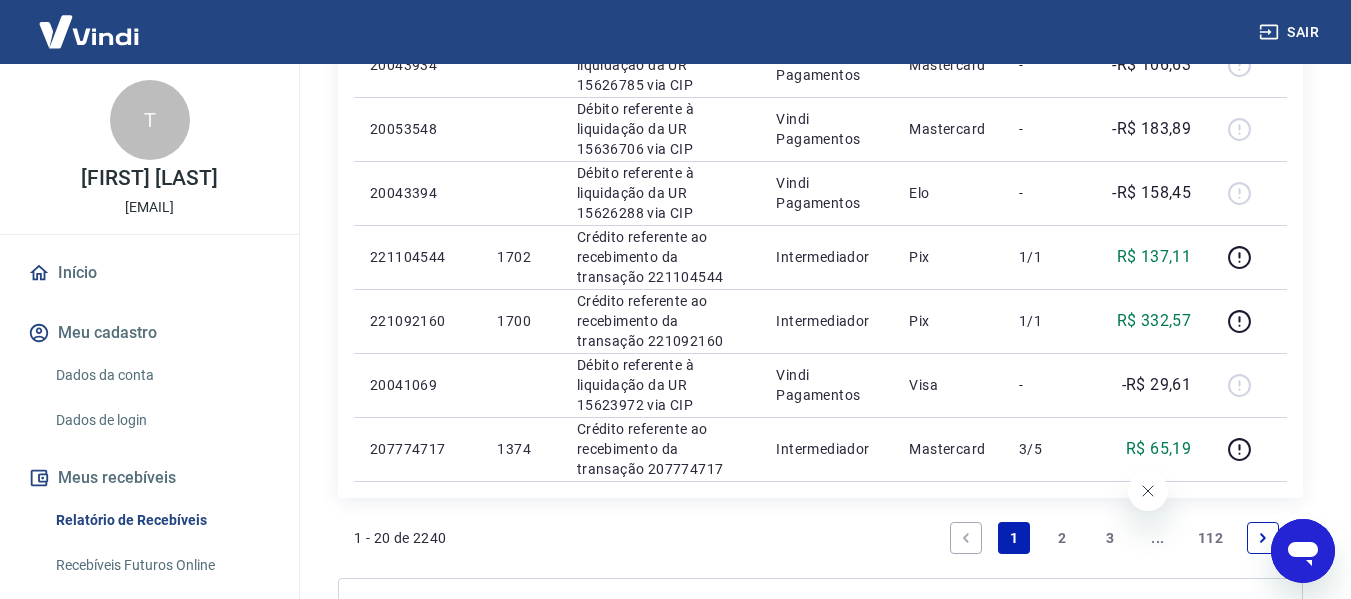 click on "2" at bounding box center (1062, 538) 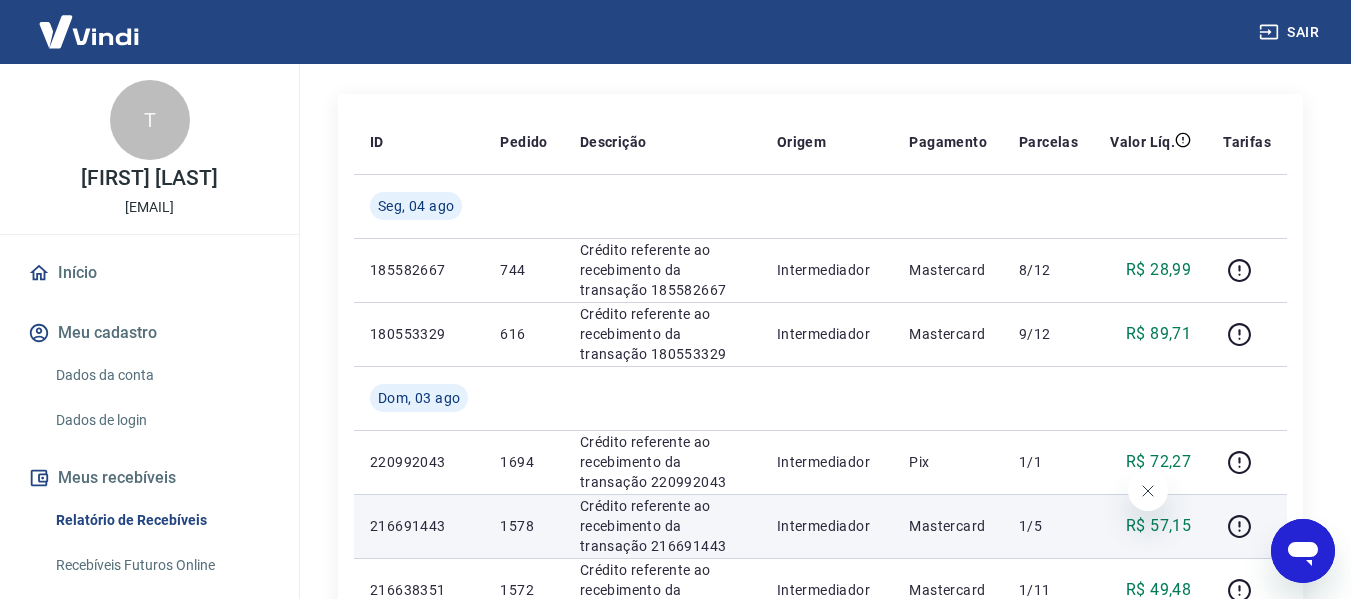 scroll, scrollTop: 200, scrollLeft: 0, axis: vertical 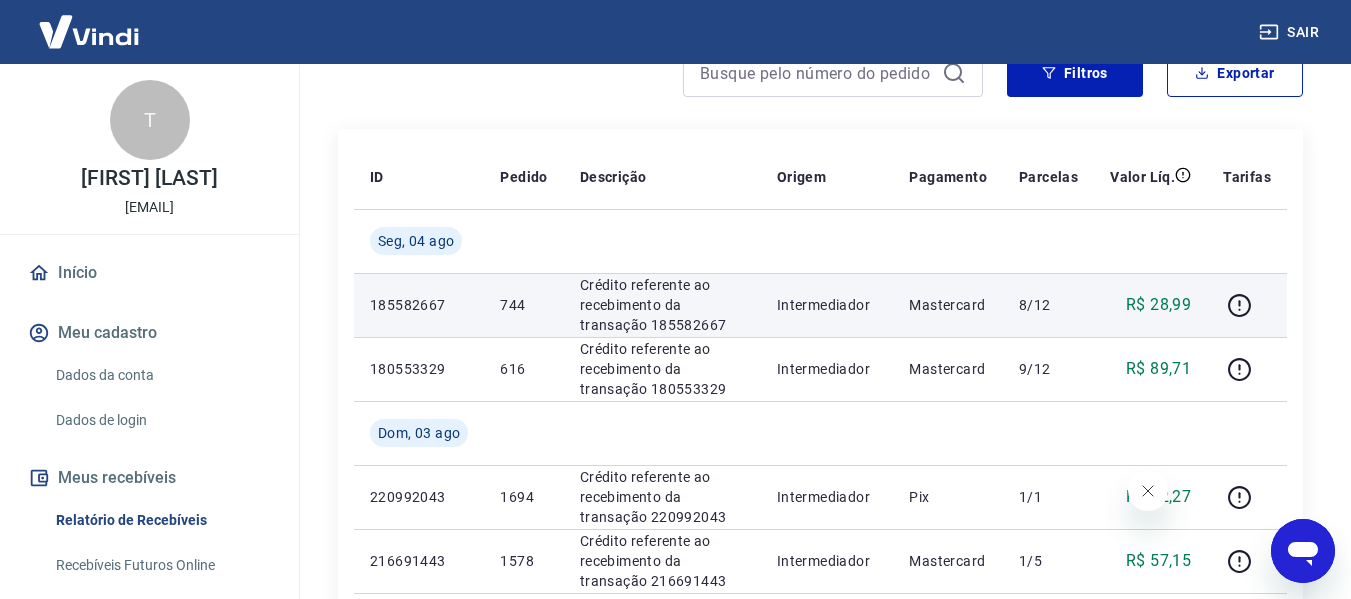 click on "185582667" at bounding box center [419, 305] 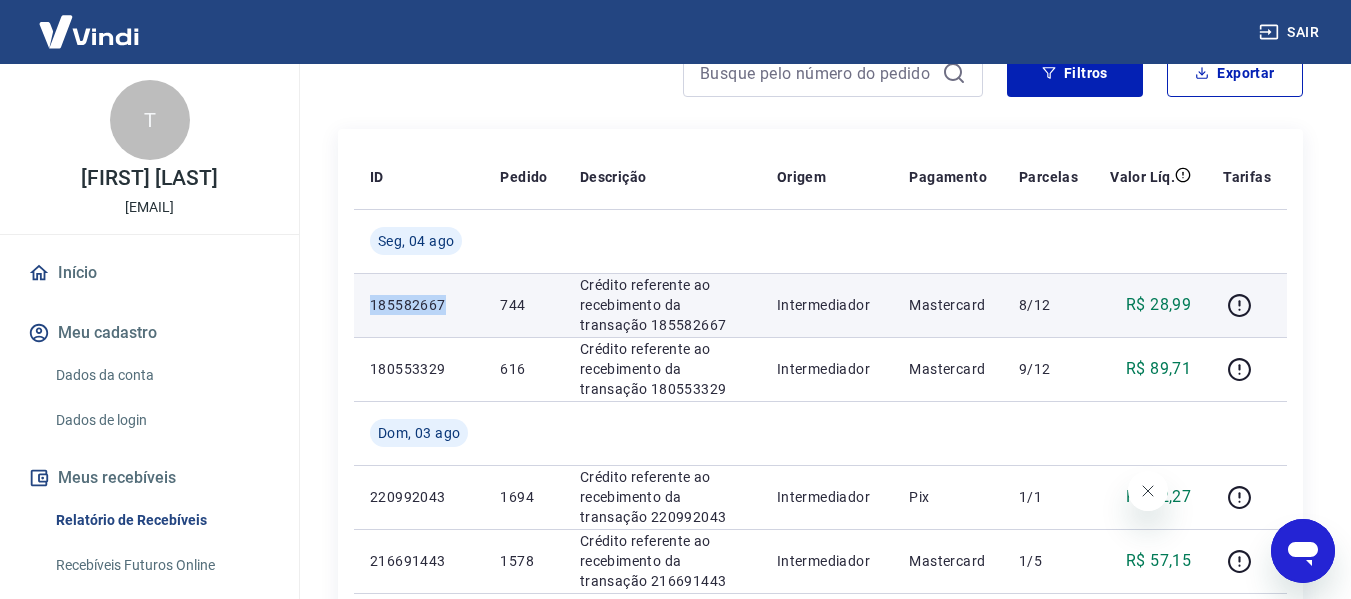 click on "185582667" at bounding box center [419, 305] 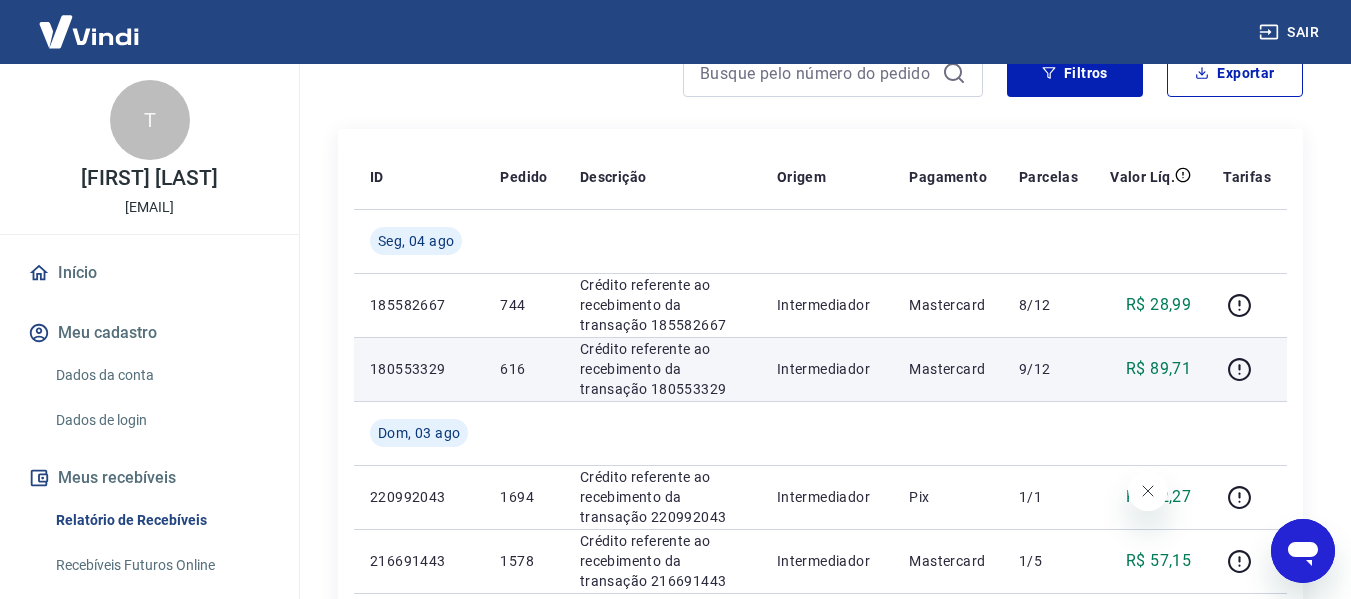 click on "180553329" at bounding box center (419, 369) 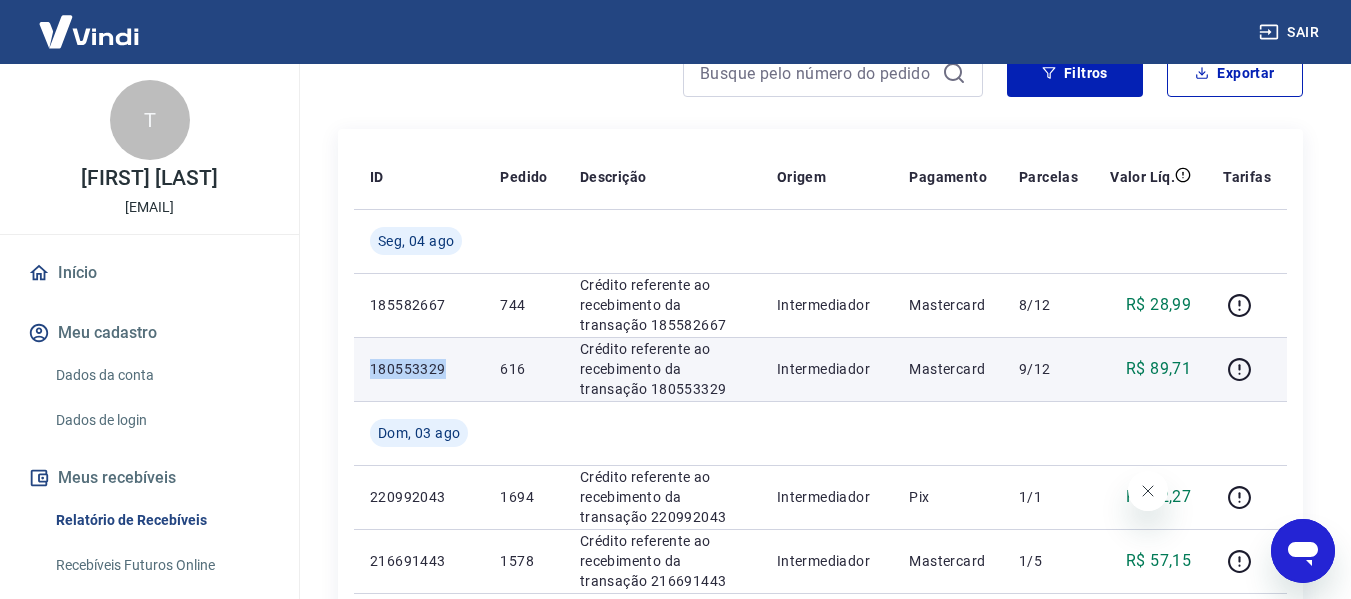 click on "180553329" at bounding box center [419, 369] 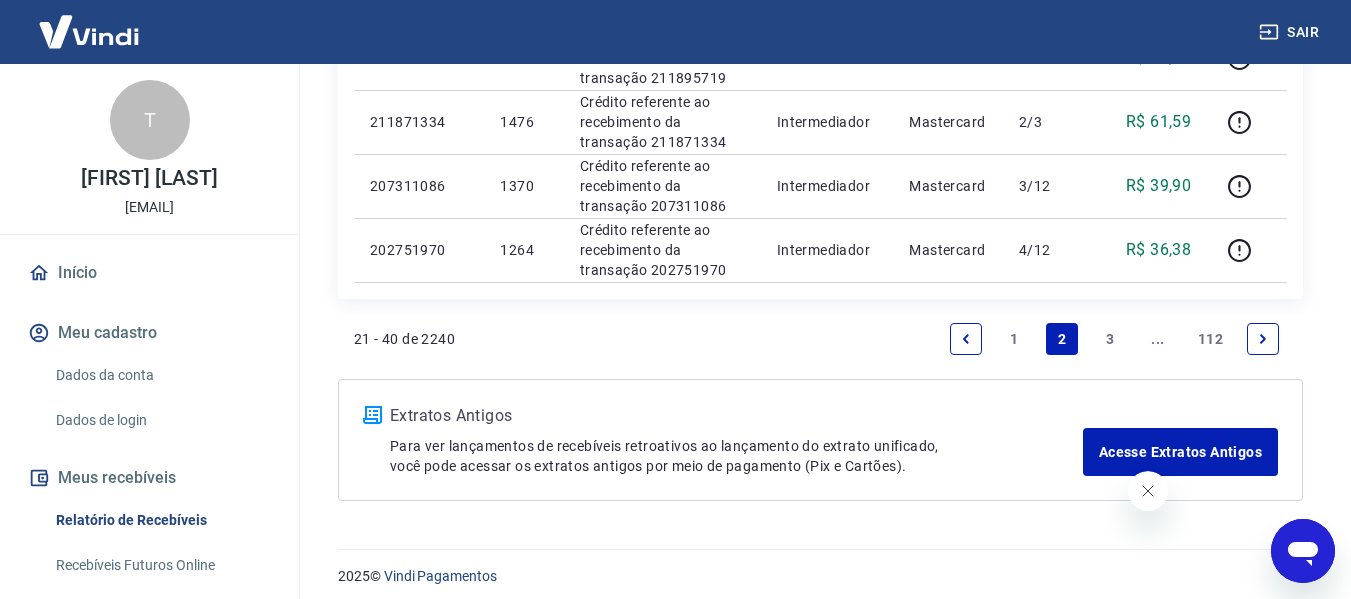 scroll, scrollTop: 1675, scrollLeft: 0, axis: vertical 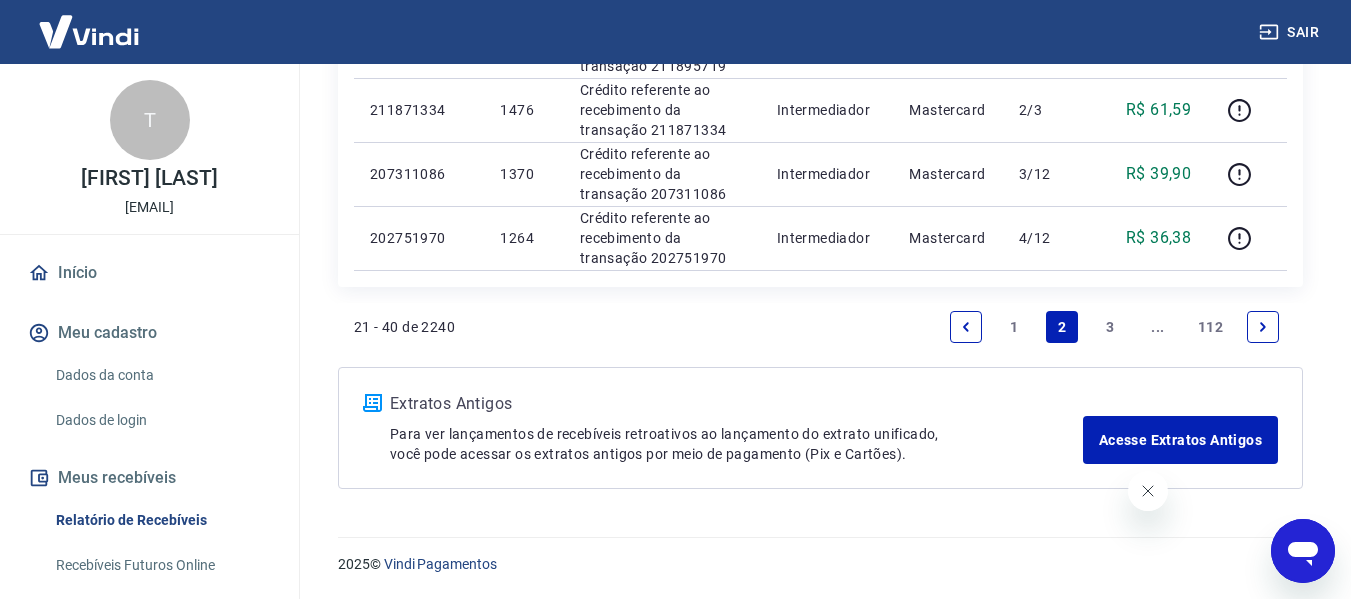 click on "1" at bounding box center [1014, 327] 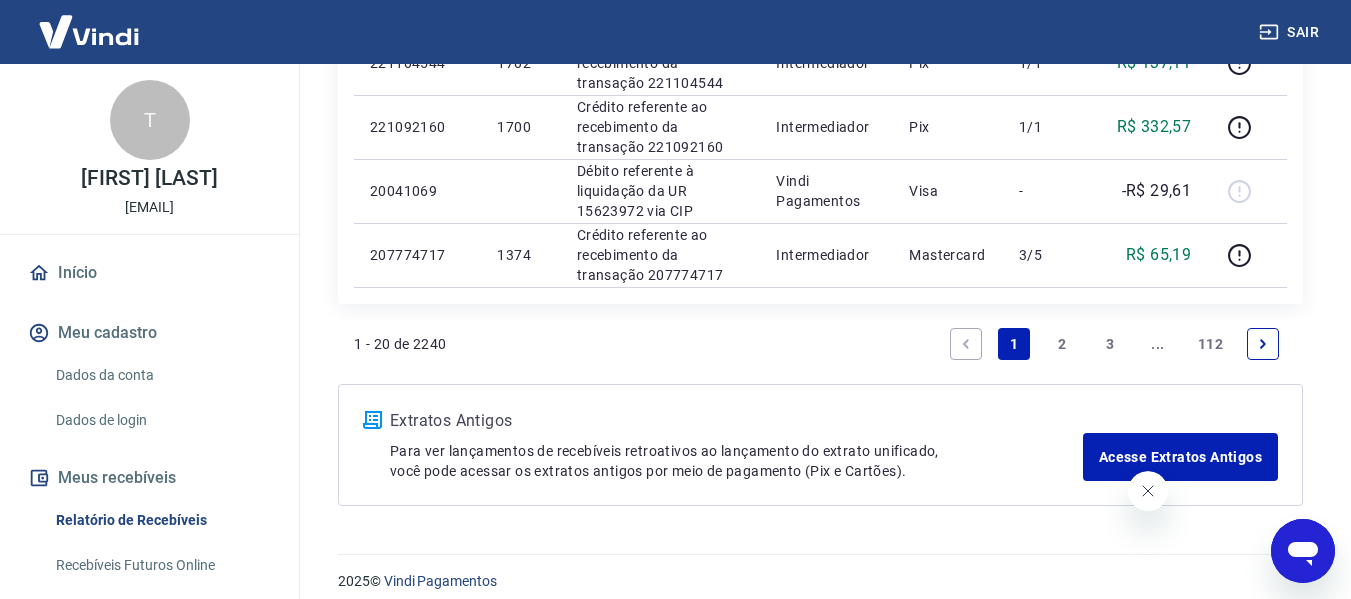 scroll, scrollTop: 1611, scrollLeft: 0, axis: vertical 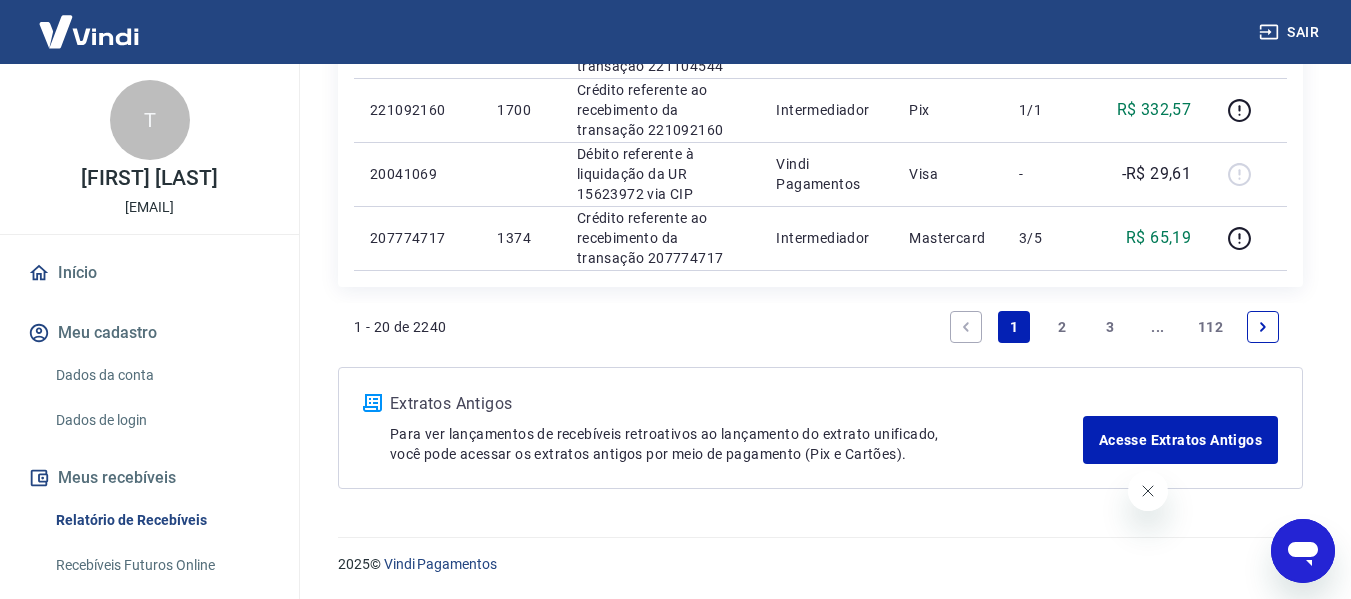 click on "2" at bounding box center (1062, 327) 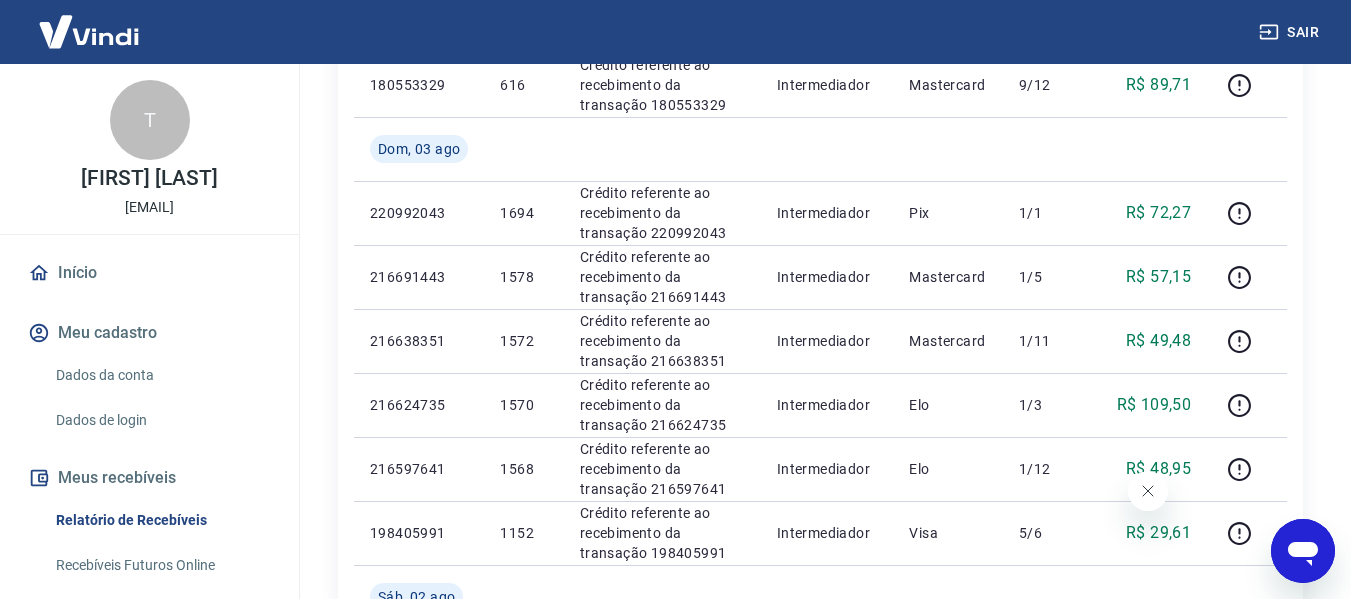 scroll, scrollTop: 500, scrollLeft: 0, axis: vertical 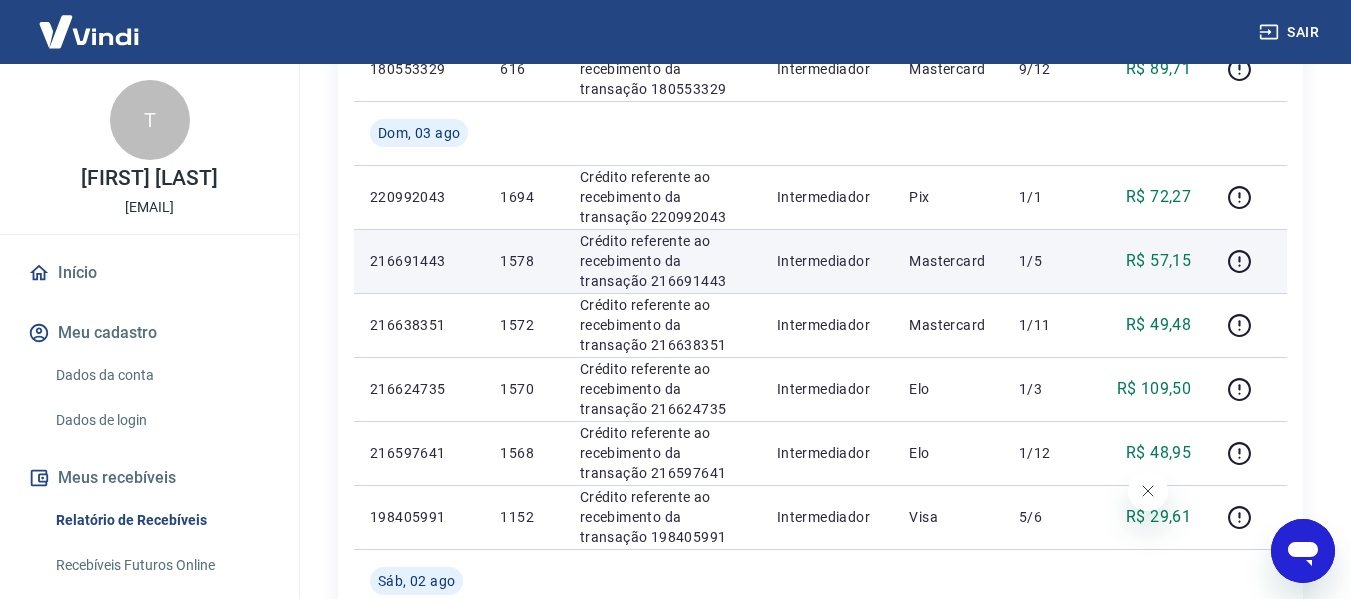 click on "216691443" at bounding box center (419, 261) 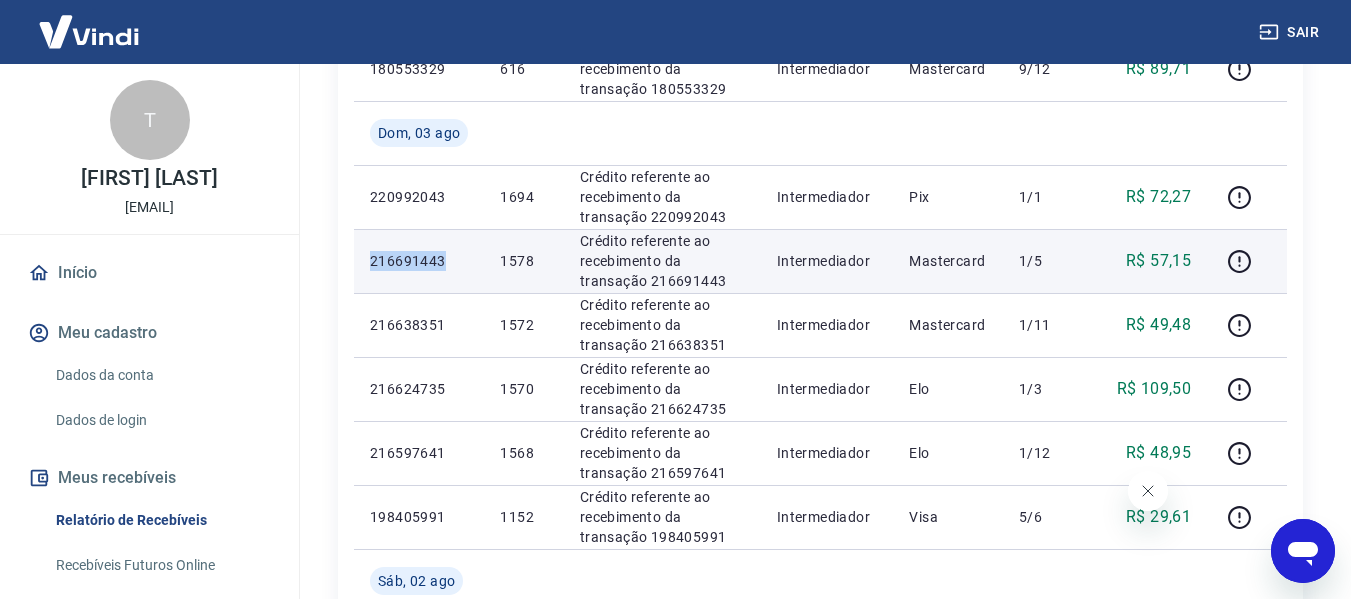 click on "216691443" at bounding box center (419, 261) 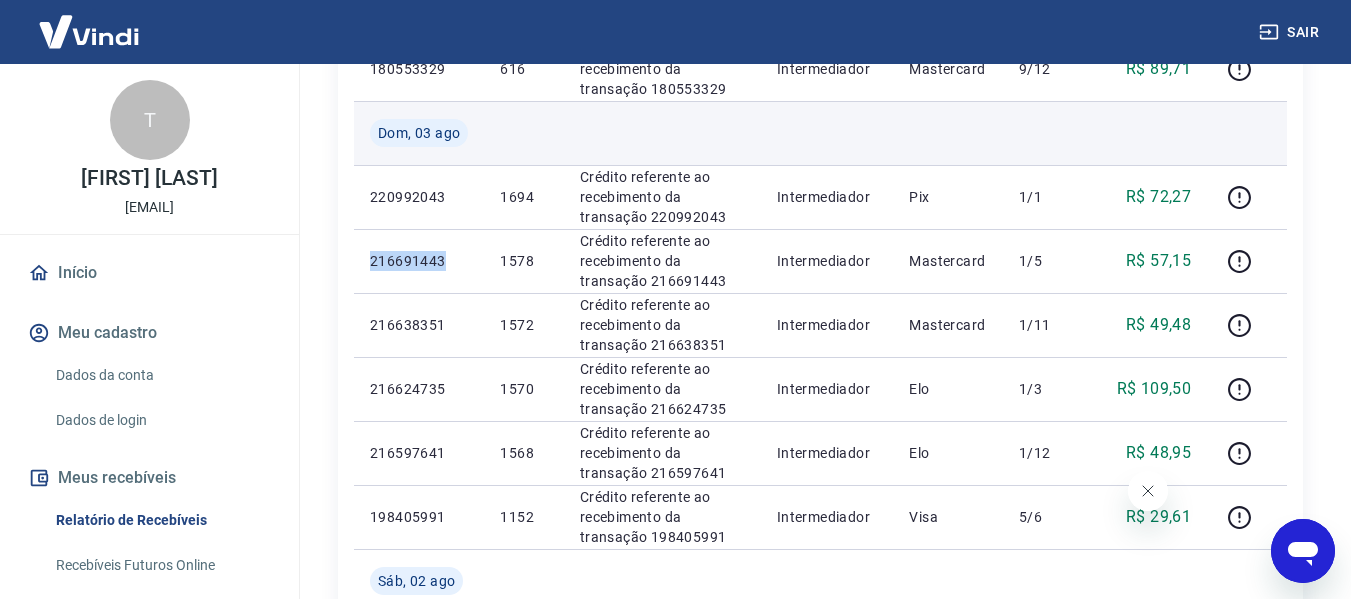 copy on "216691443" 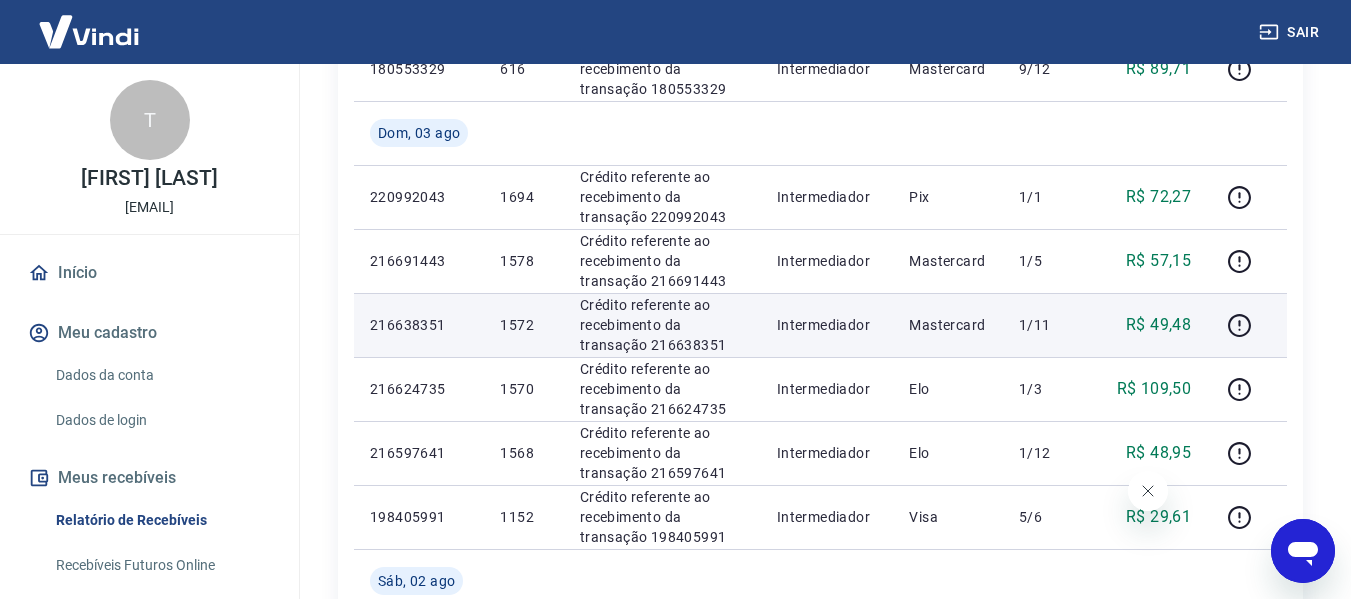 click on "216638351" at bounding box center [419, 325] 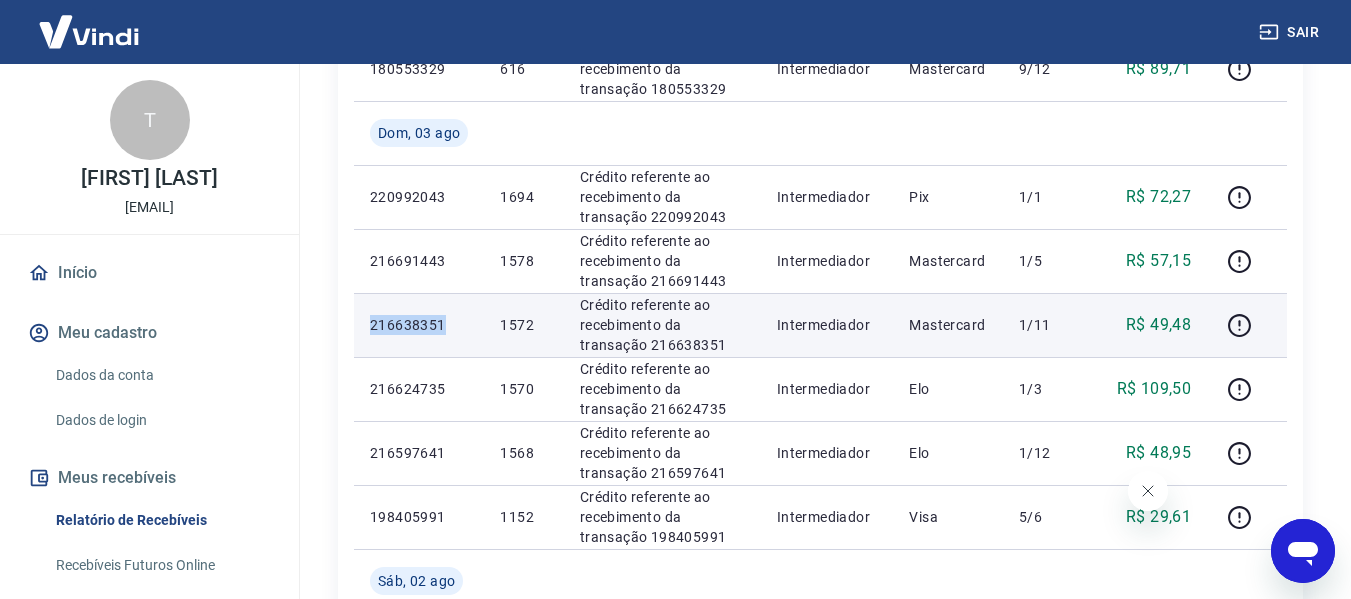 click on "216638351" at bounding box center (419, 325) 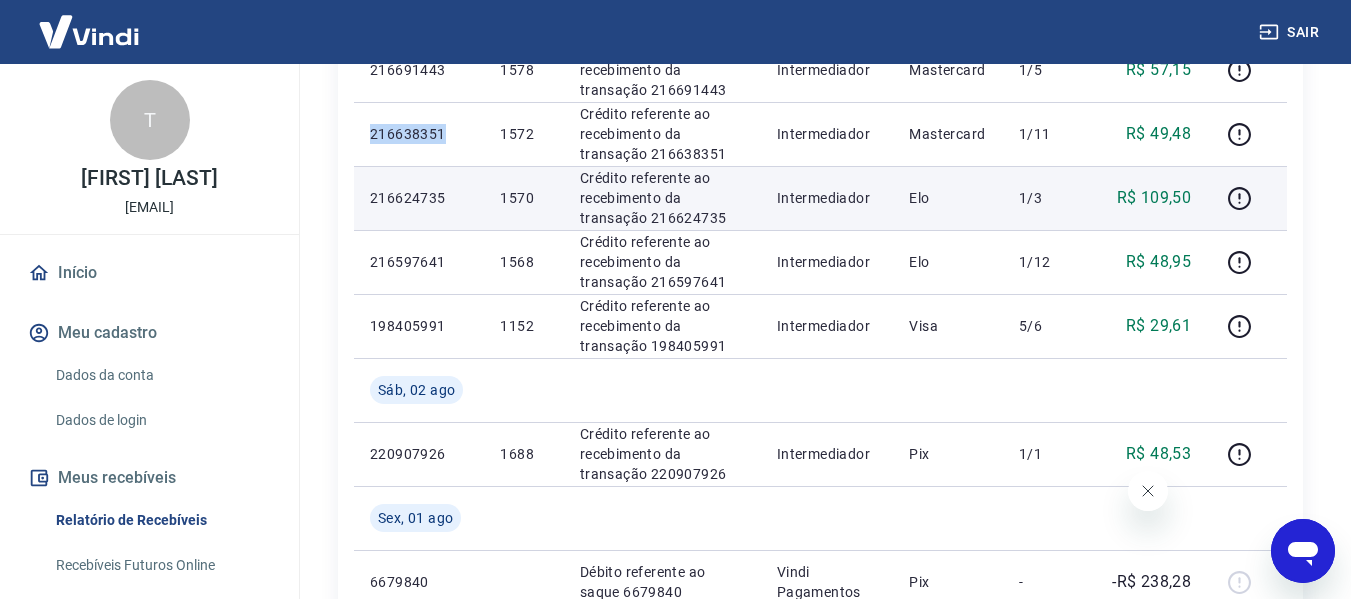 scroll, scrollTop: 700, scrollLeft: 0, axis: vertical 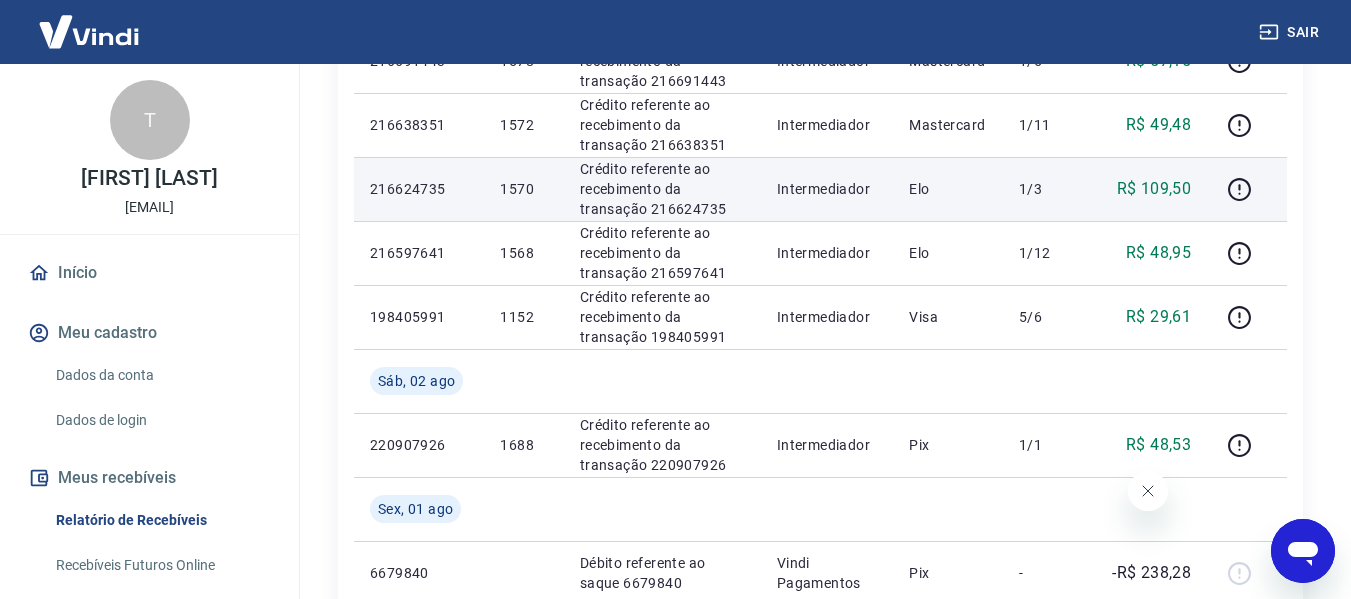 click on "216624735" at bounding box center [419, 189] 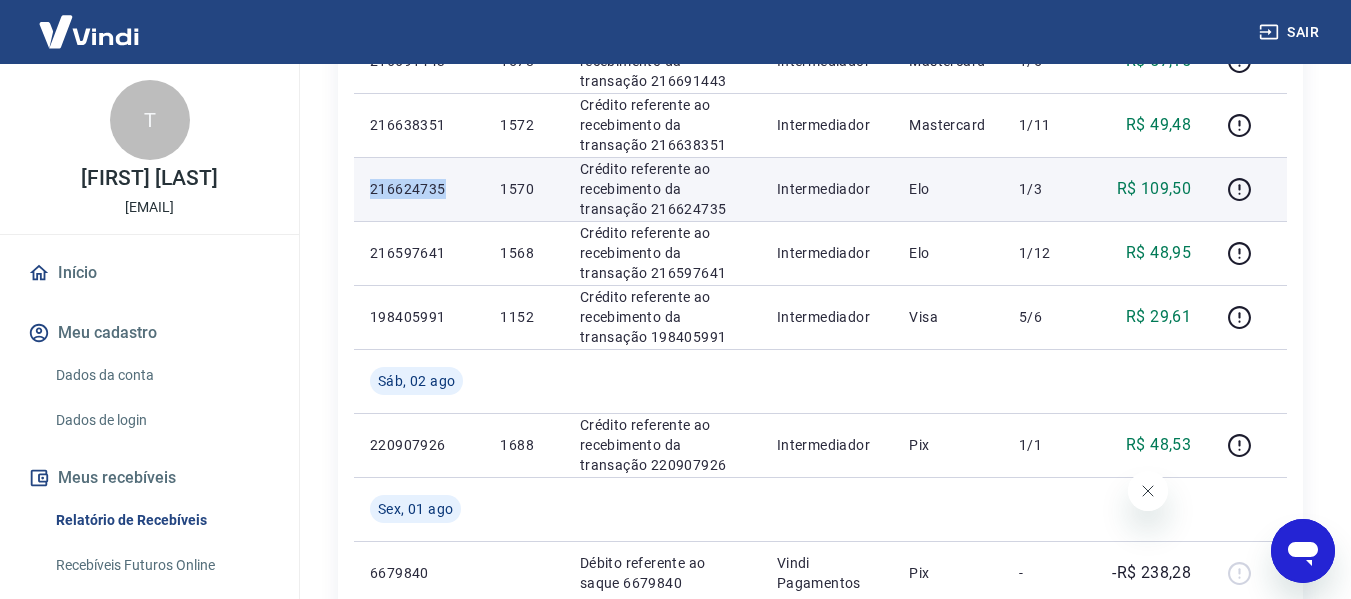 click on "216624735" at bounding box center (419, 189) 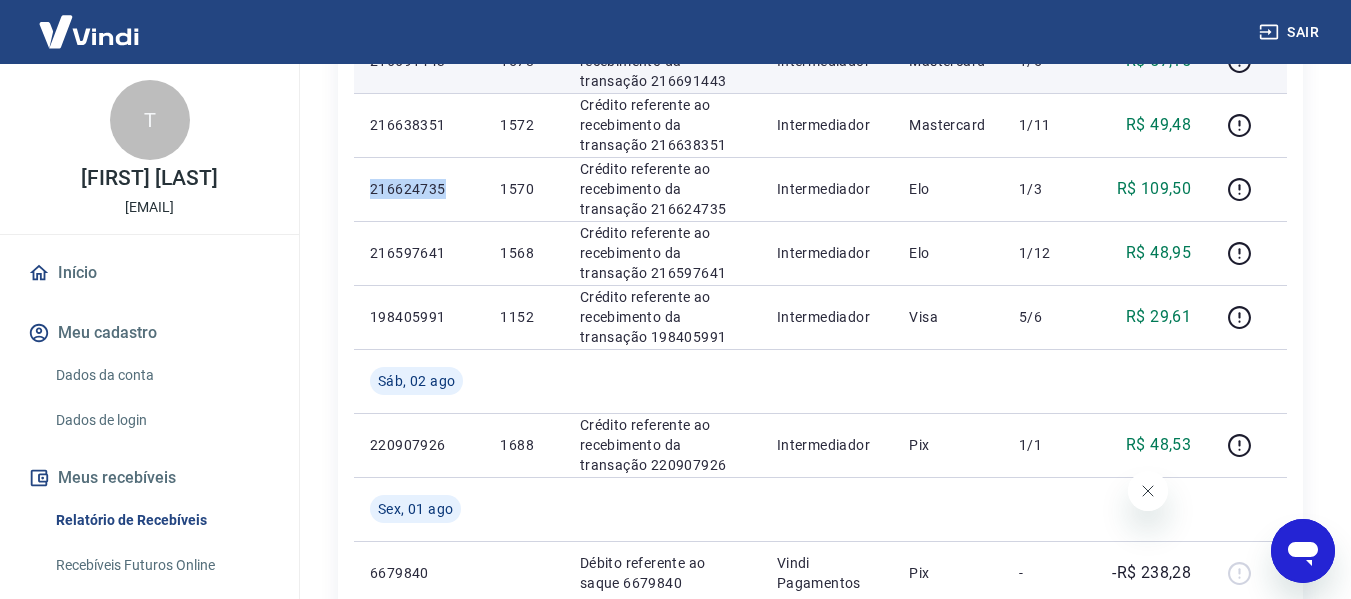 copy on "216624735" 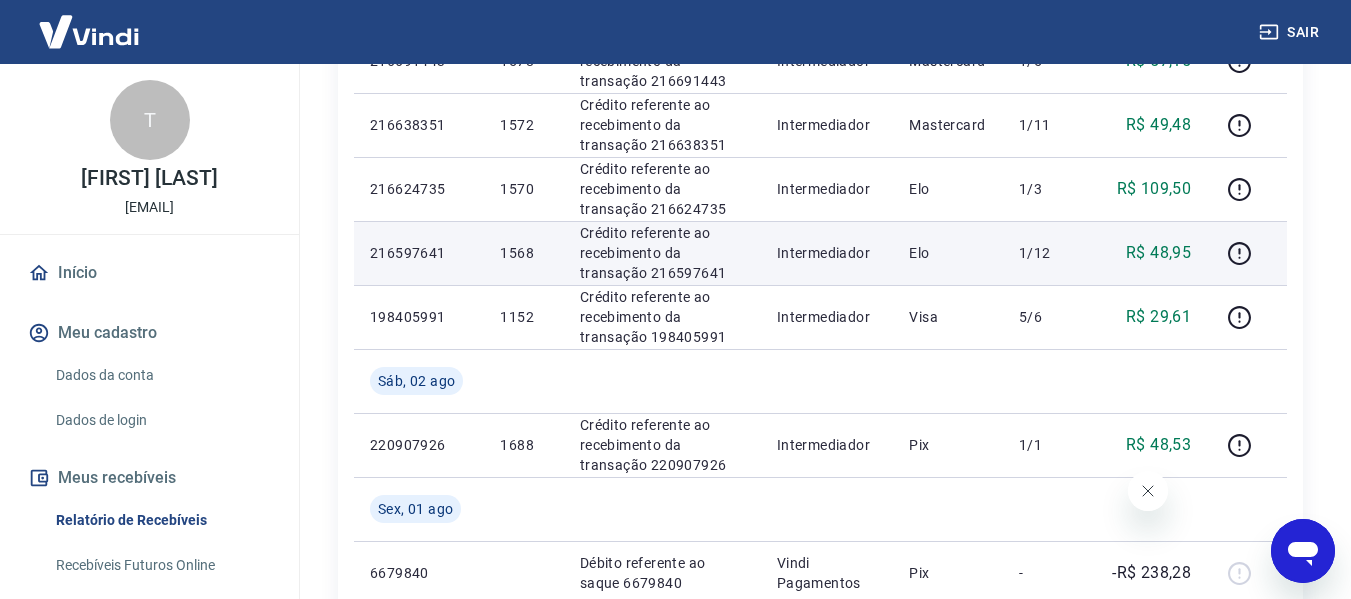 click on "216597641" at bounding box center [419, 253] 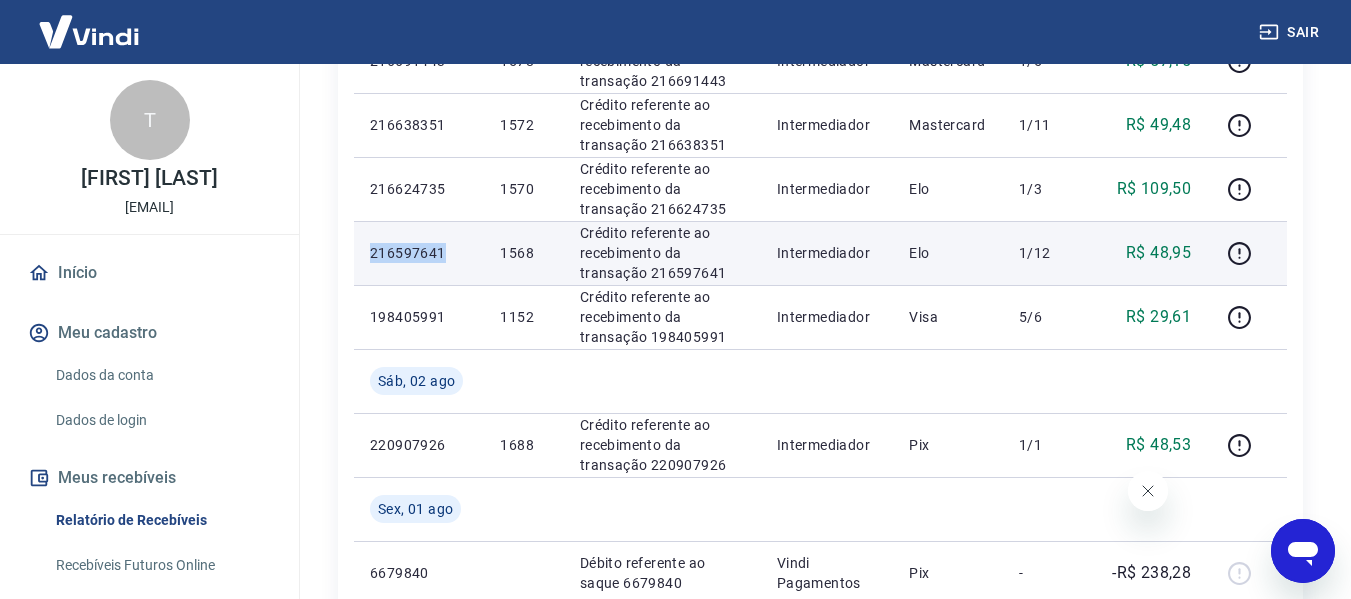 click on "216597641" at bounding box center (419, 253) 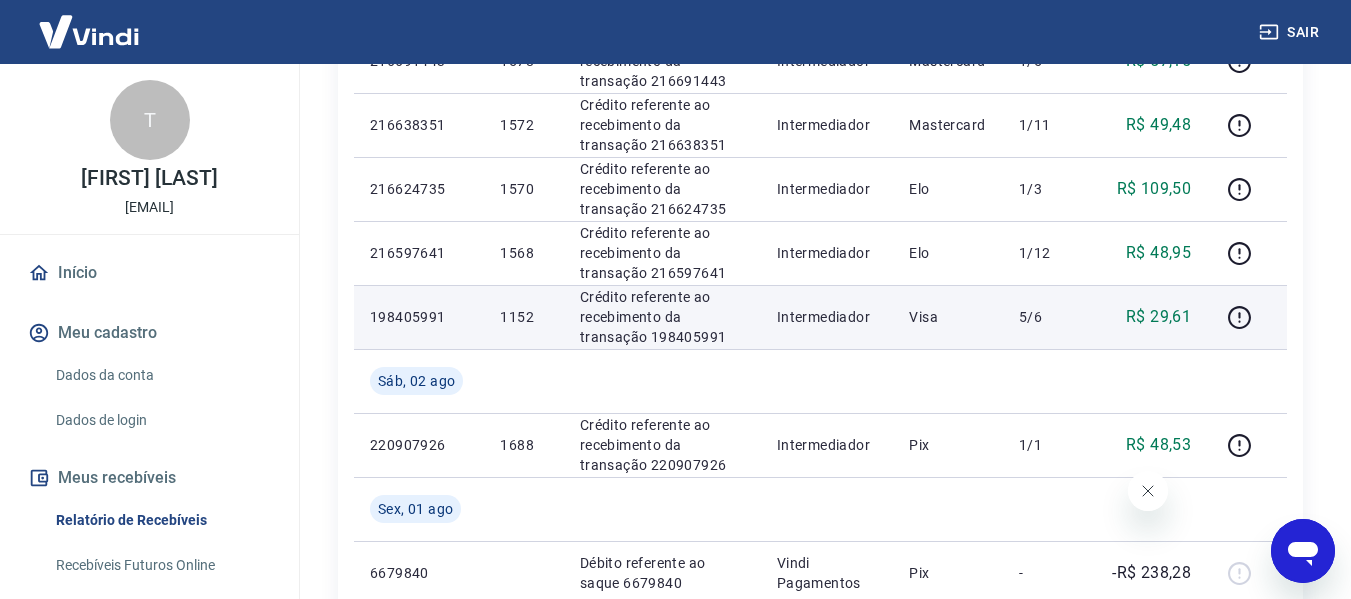 click on "198405991" at bounding box center (419, 317) 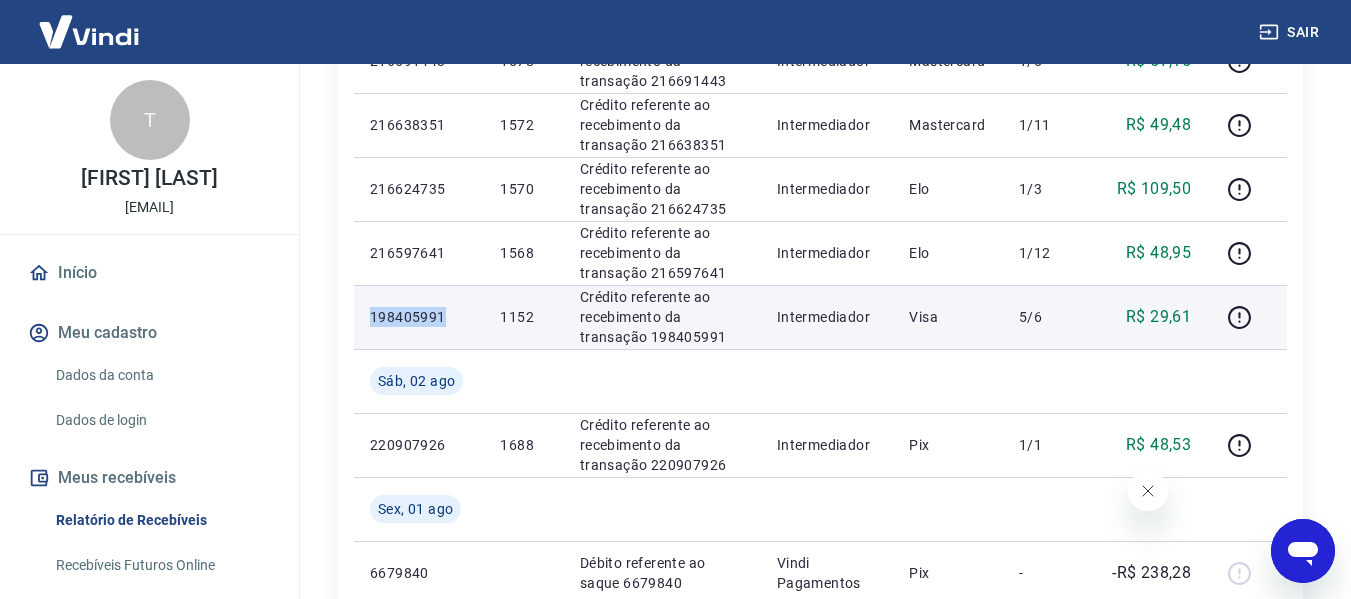 click on "198405991" at bounding box center [419, 317] 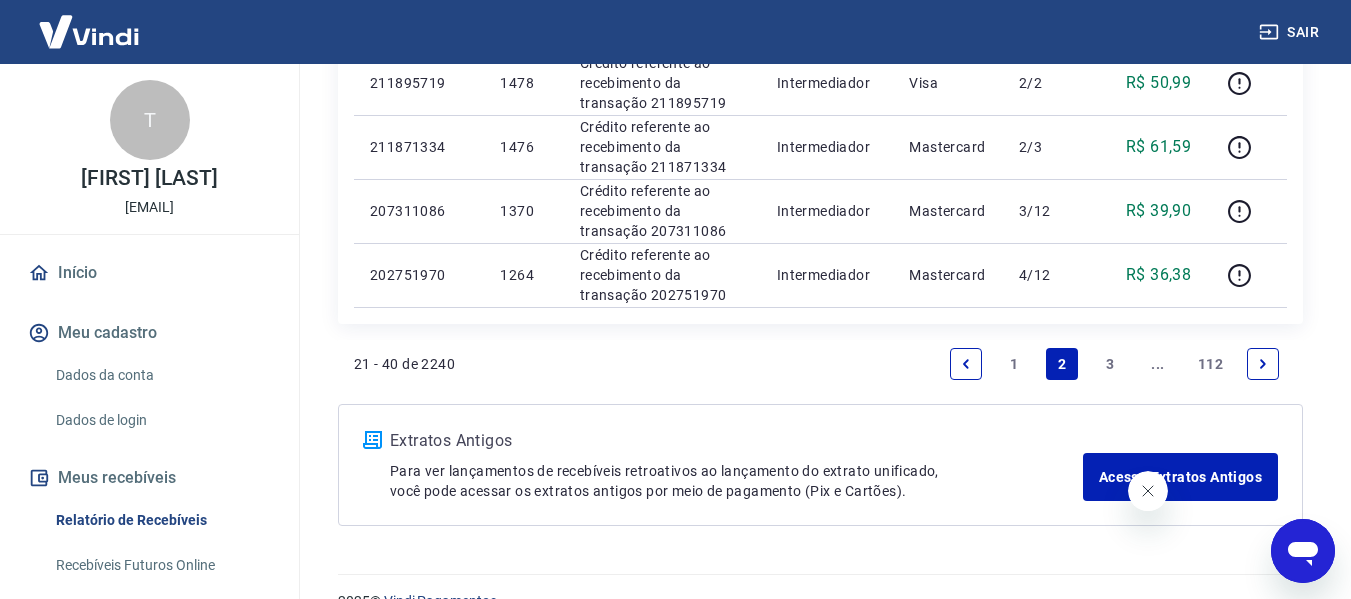 scroll, scrollTop: 1675, scrollLeft: 0, axis: vertical 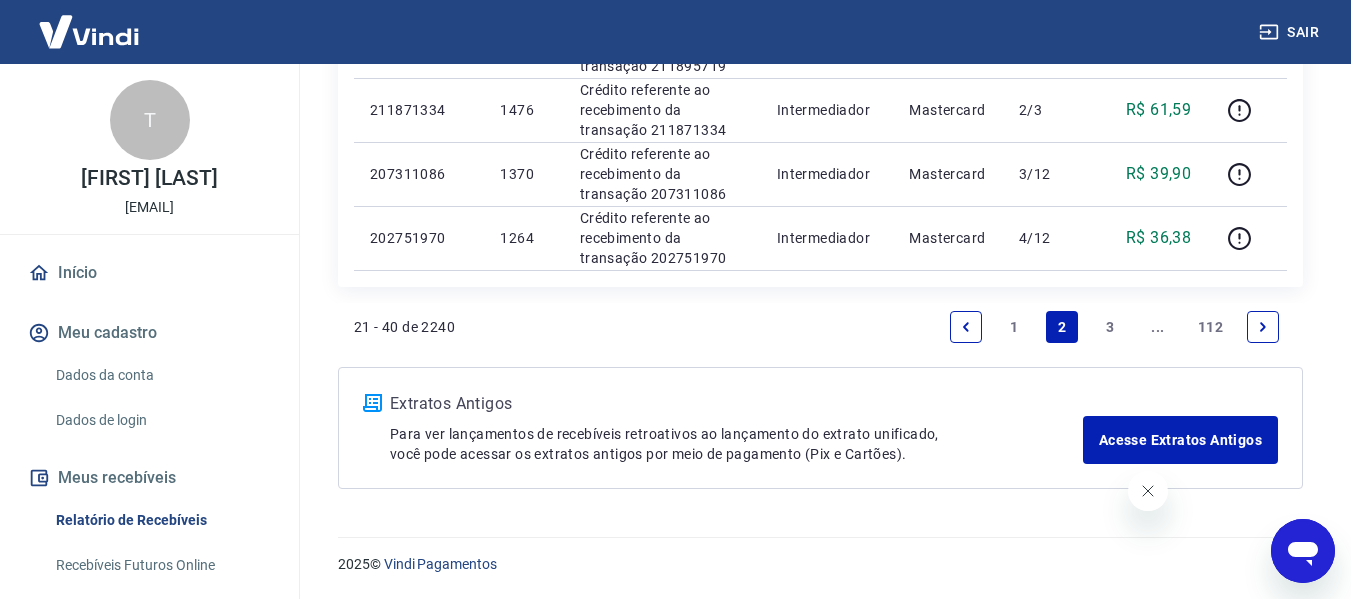 click on "1" at bounding box center (1014, 327) 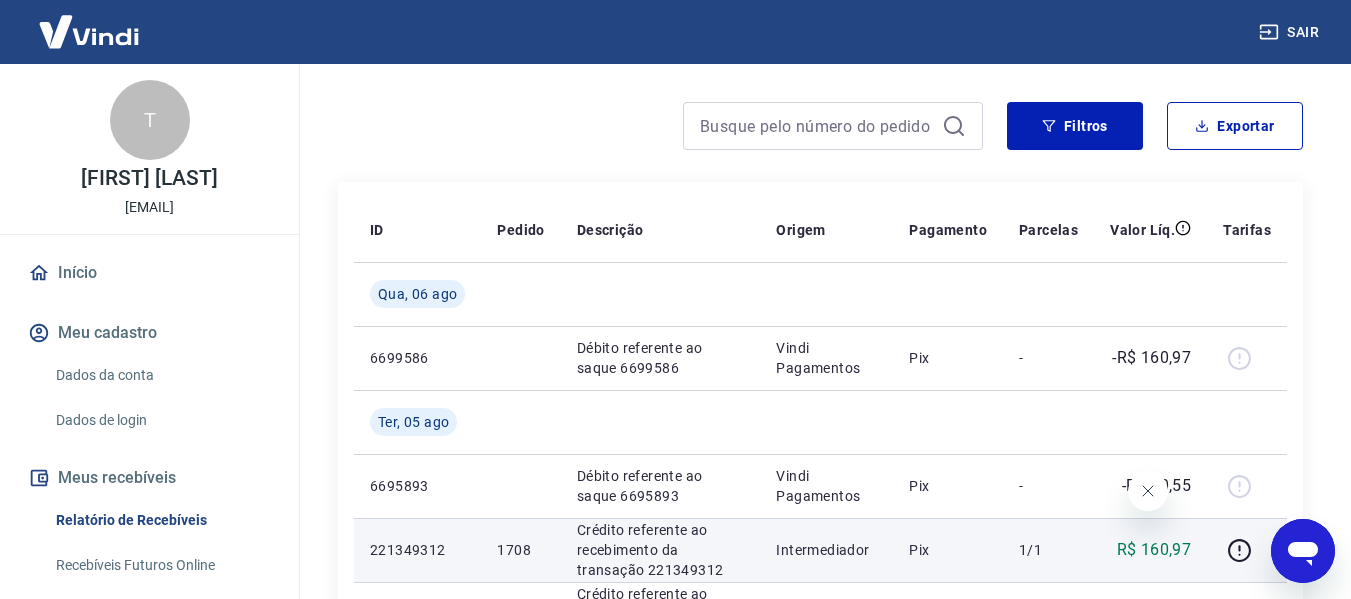 scroll, scrollTop: 400, scrollLeft: 0, axis: vertical 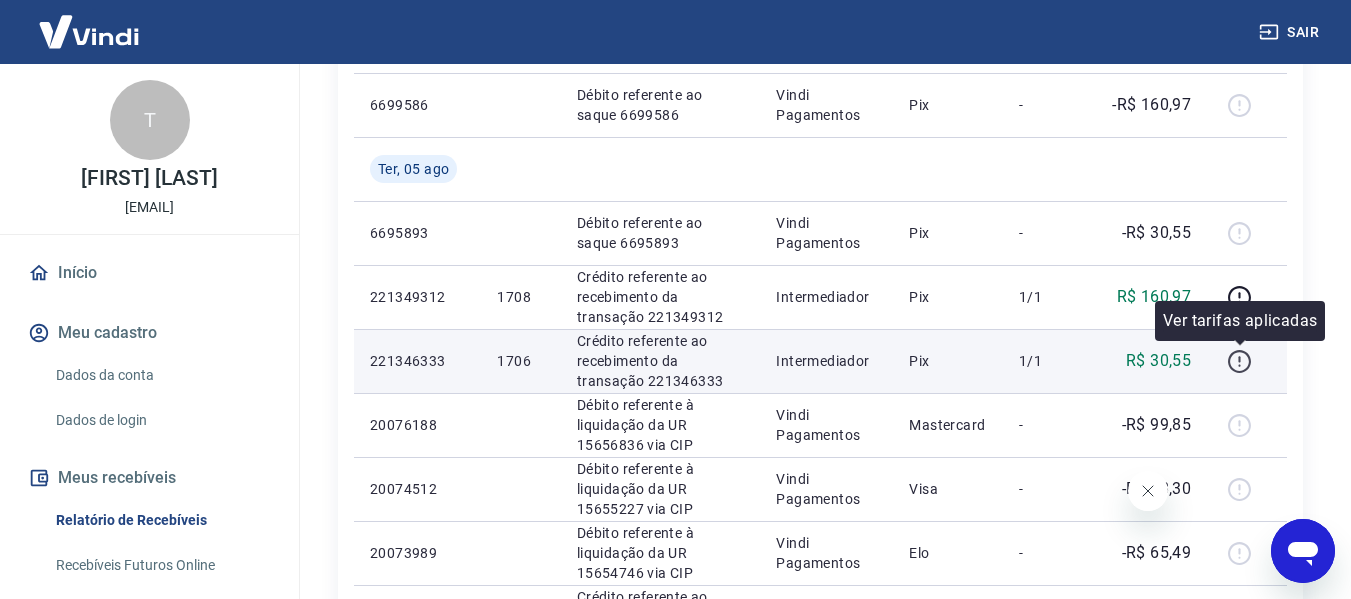 click 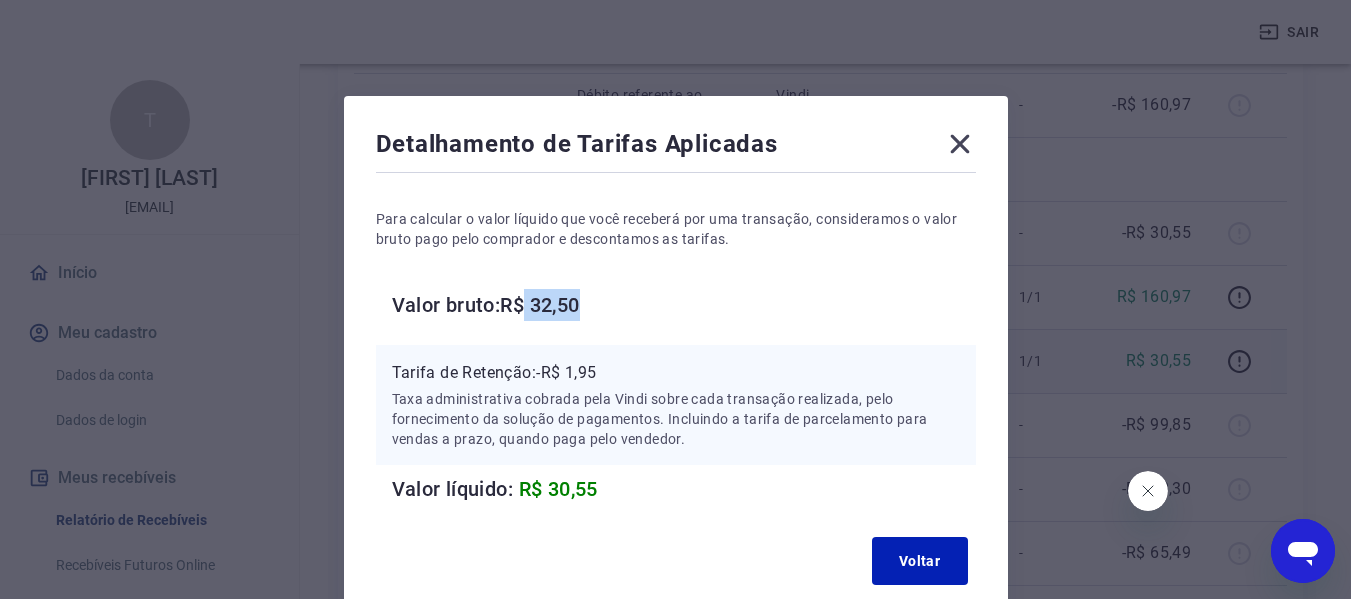 drag, startPoint x: 532, startPoint y: 303, endPoint x: 591, endPoint y: 303, distance: 59 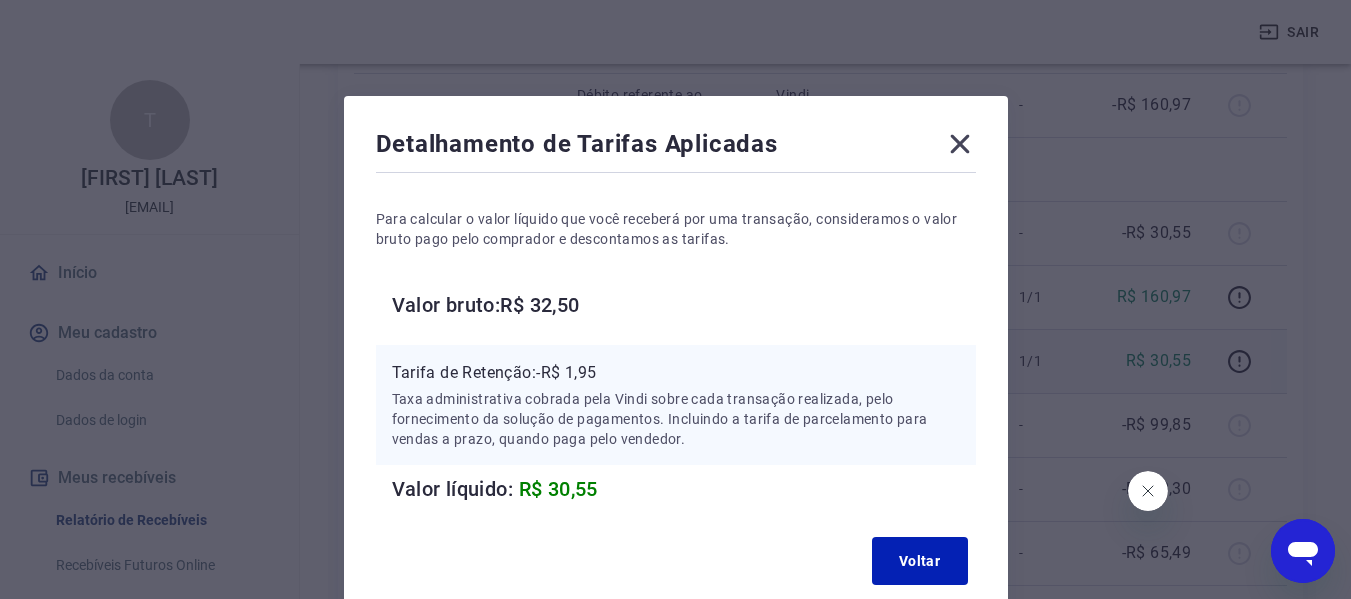 click 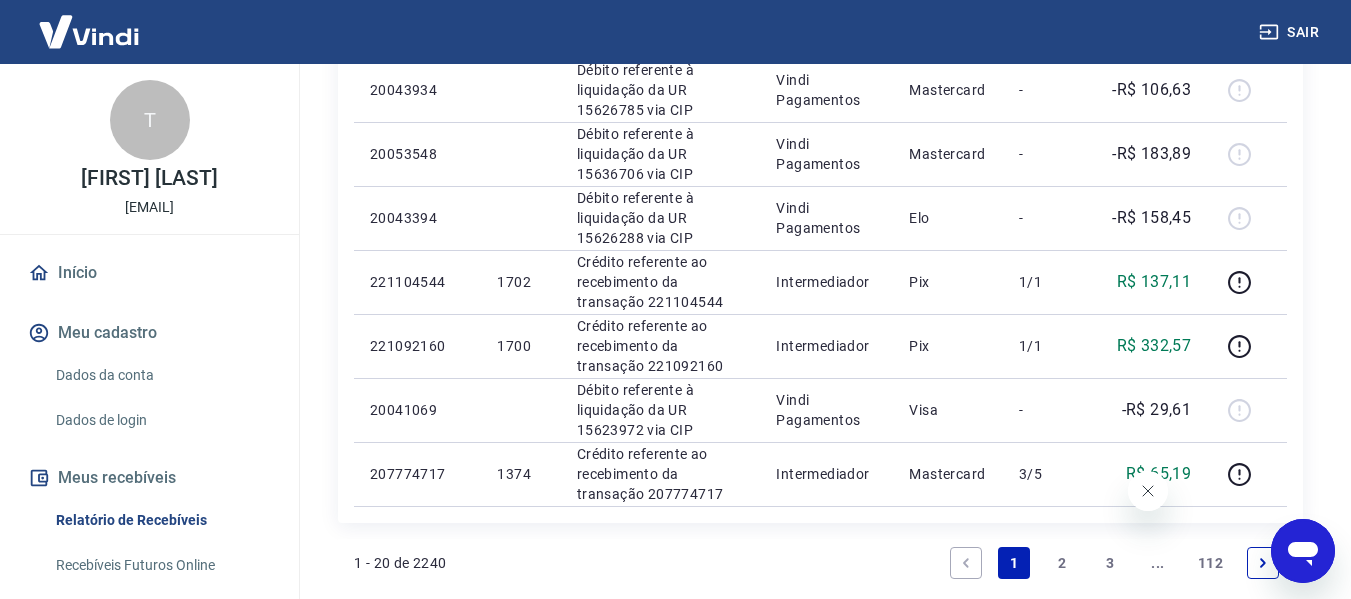 scroll, scrollTop: 1611, scrollLeft: 0, axis: vertical 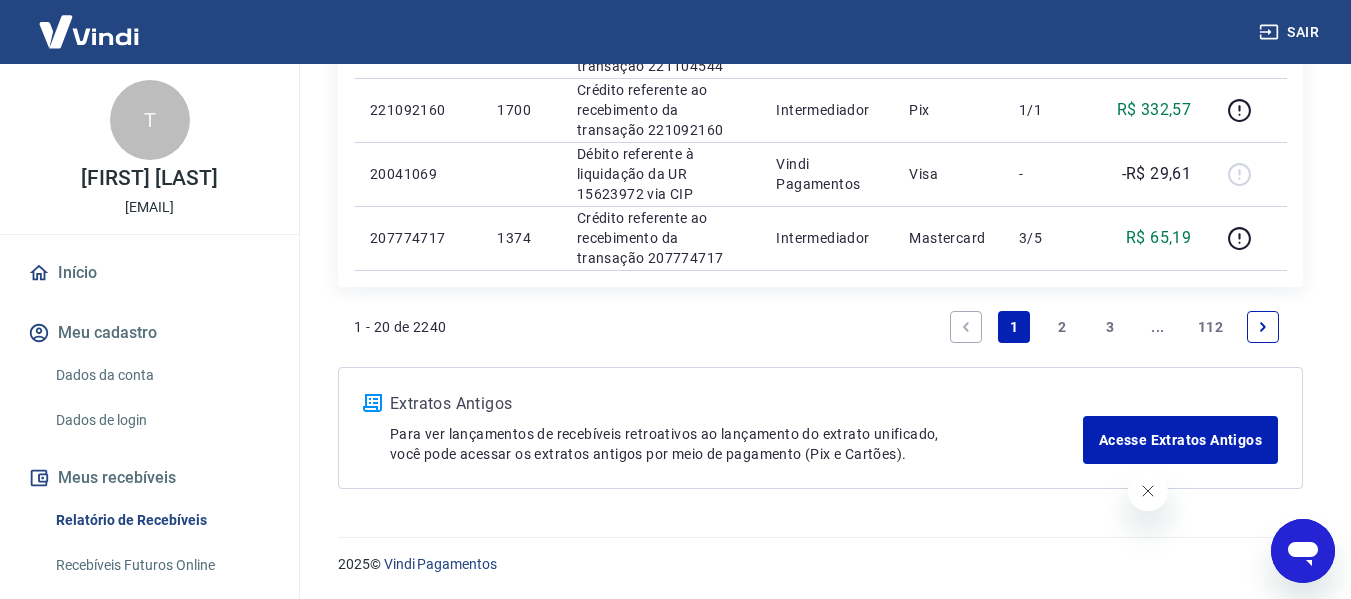 click on "2" at bounding box center (1062, 327) 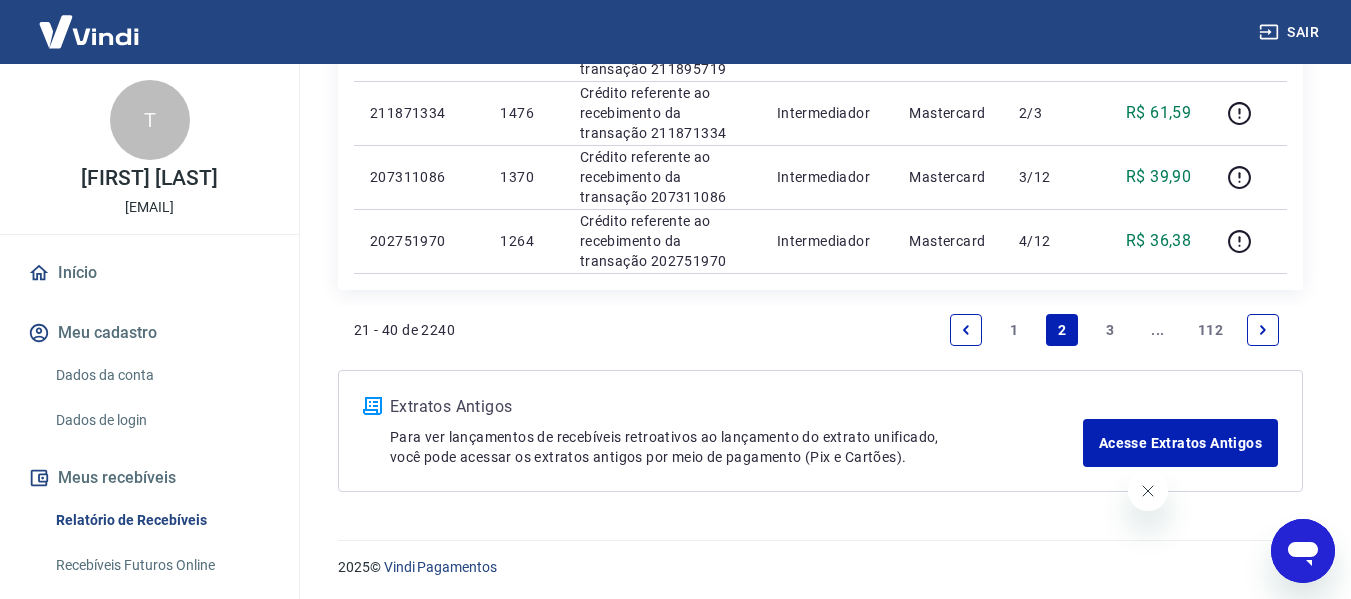 scroll, scrollTop: 1675, scrollLeft: 0, axis: vertical 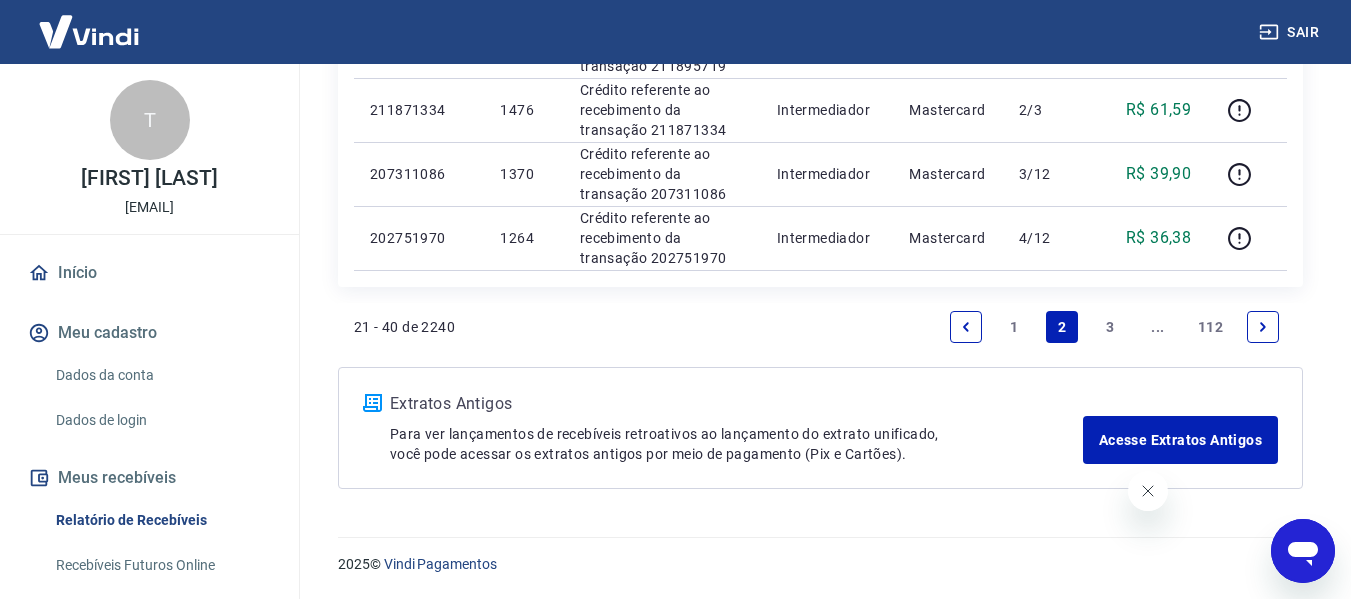 click on "3" at bounding box center (1110, 327) 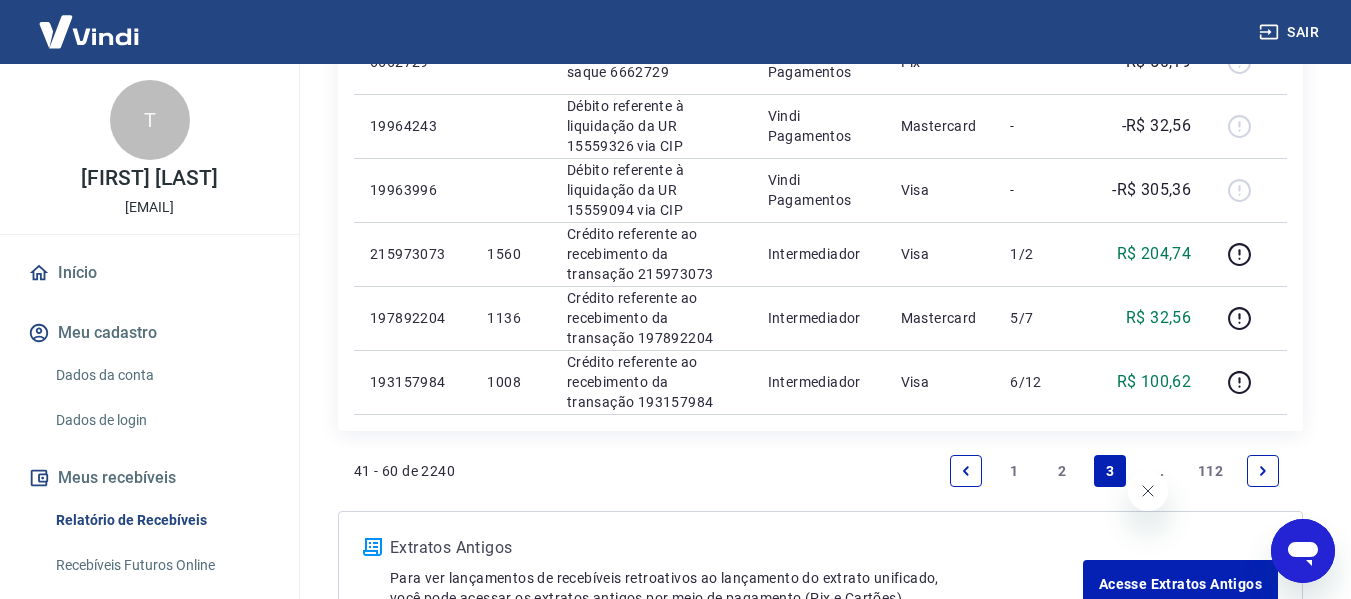 scroll, scrollTop: 1500, scrollLeft: 0, axis: vertical 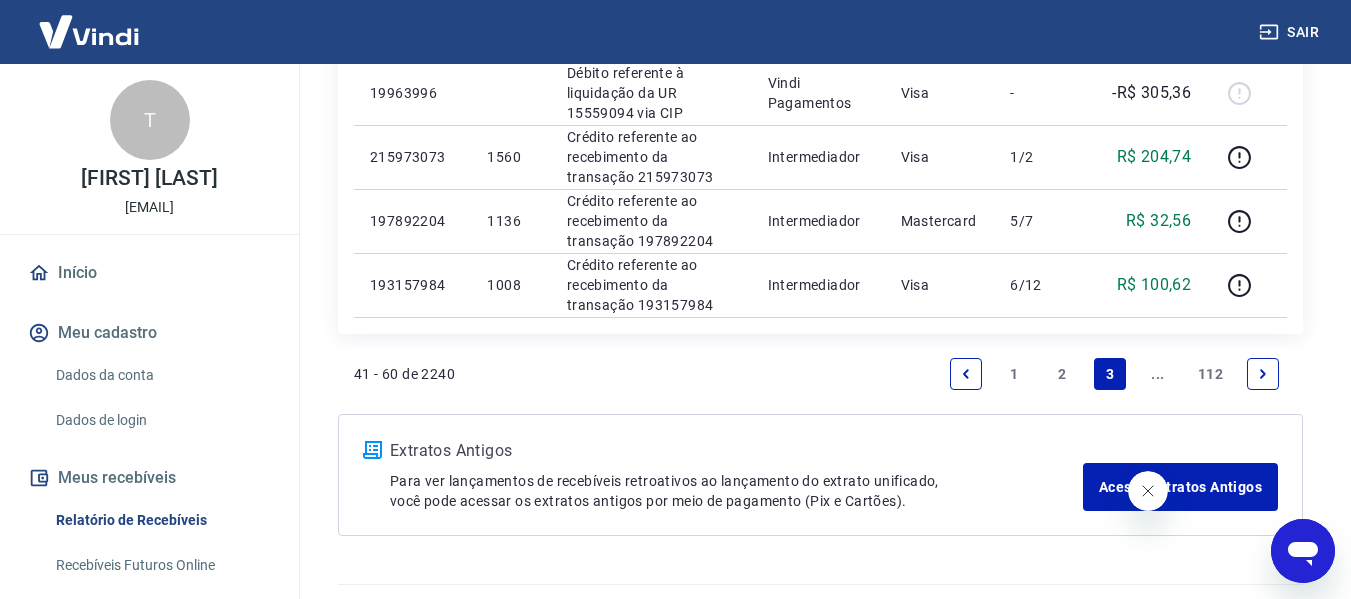 click on "2" at bounding box center (1062, 374) 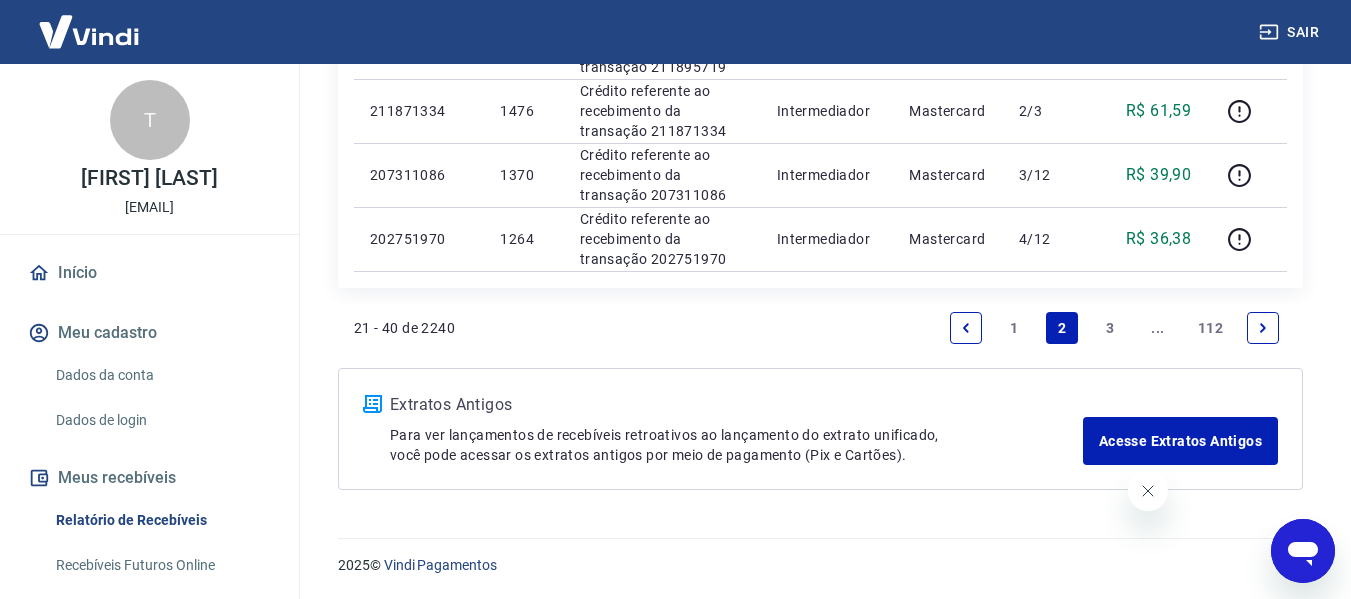 scroll, scrollTop: 1675, scrollLeft: 0, axis: vertical 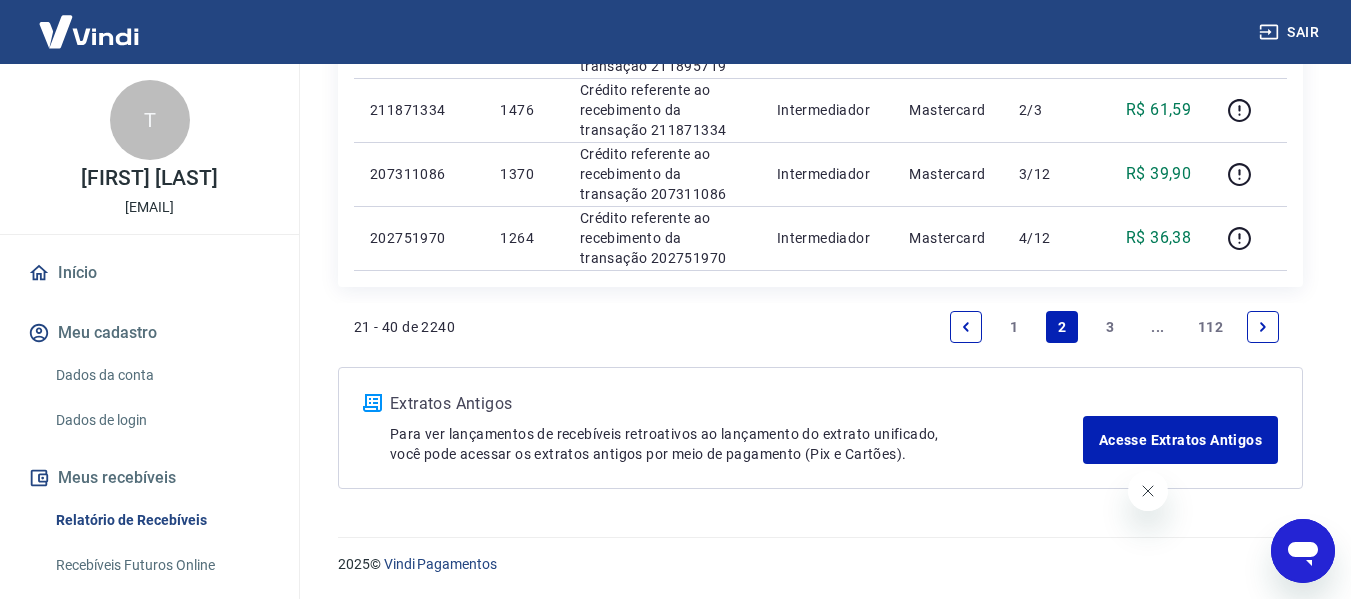 click on "1" at bounding box center (1014, 327) 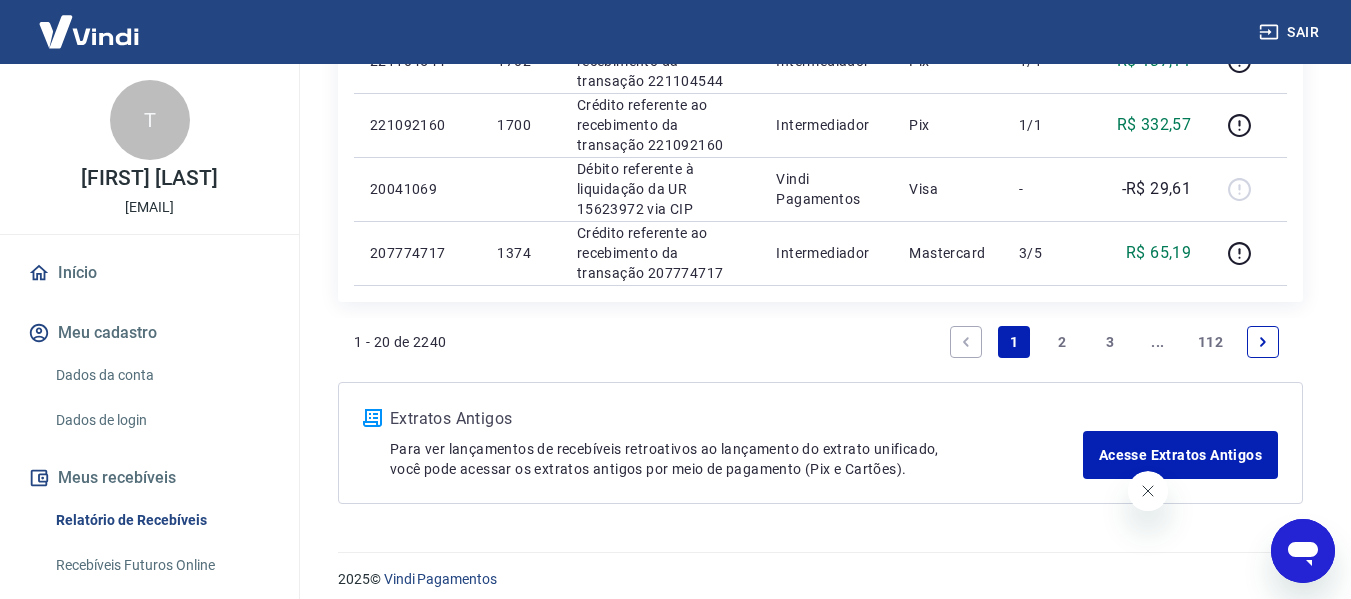 scroll, scrollTop: 1611, scrollLeft: 0, axis: vertical 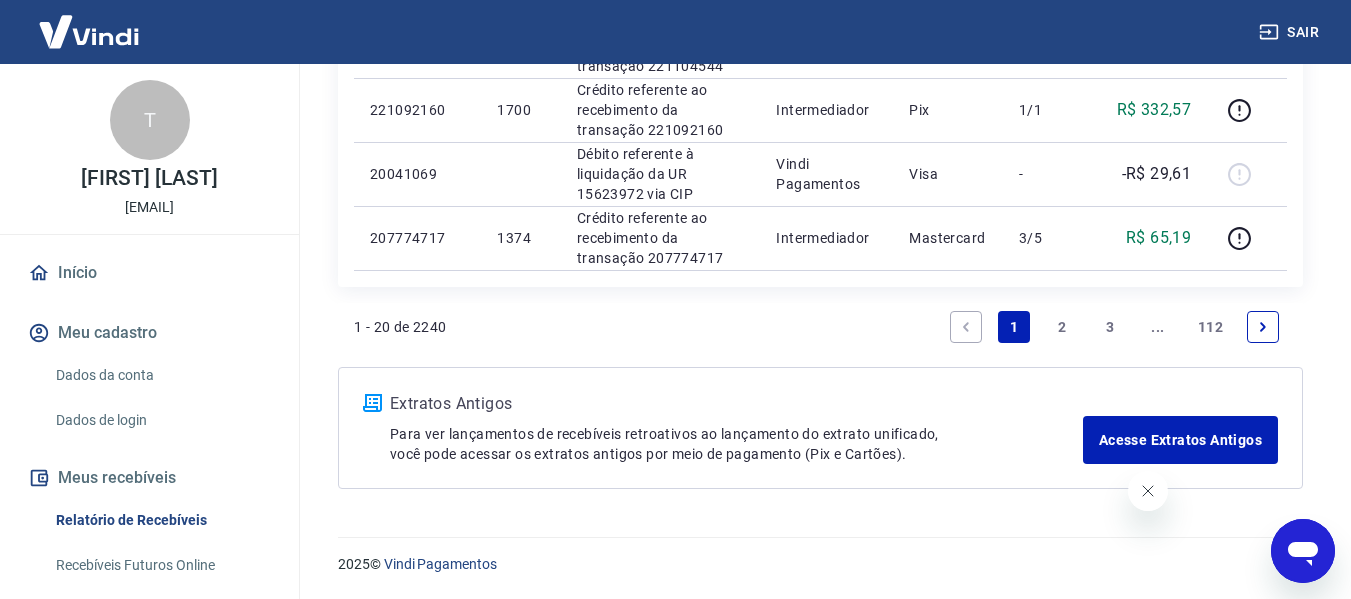 click on "2" at bounding box center (1062, 327) 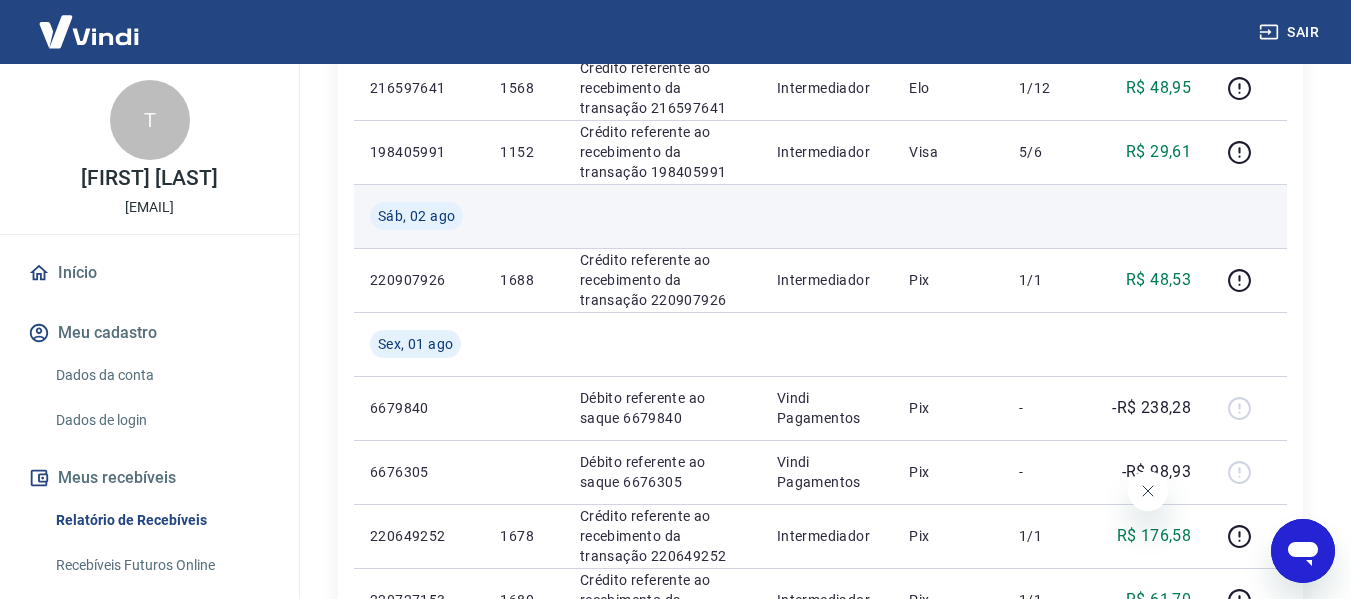 scroll, scrollTop: 900, scrollLeft: 0, axis: vertical 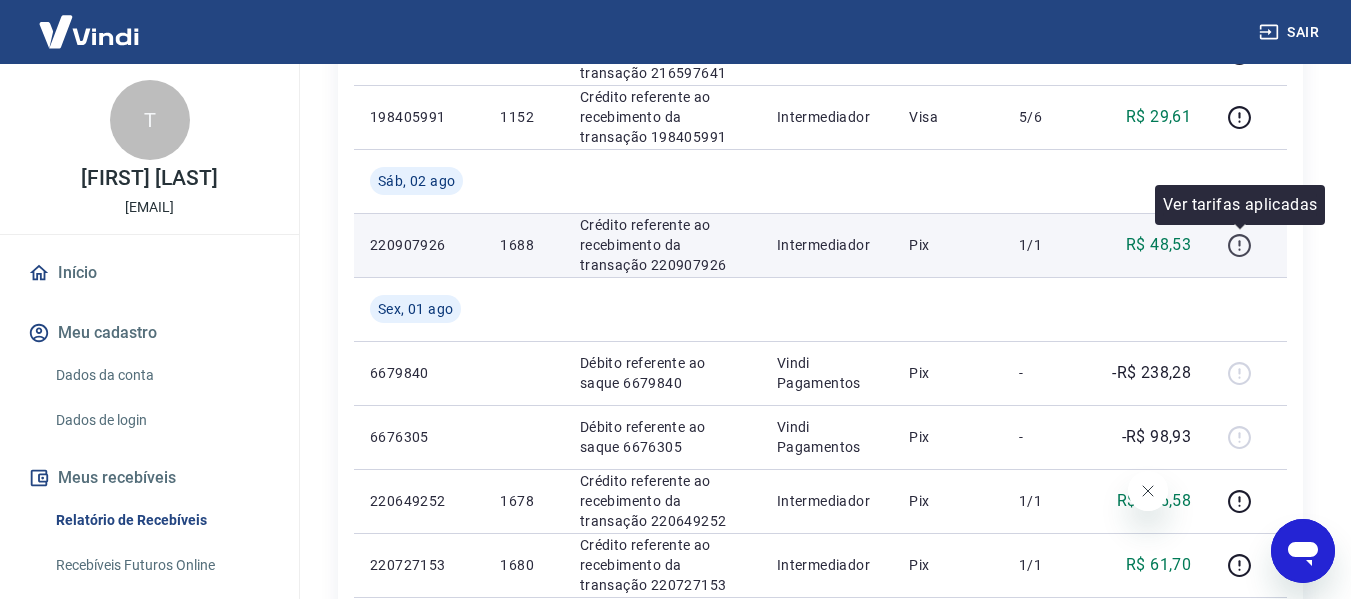 click 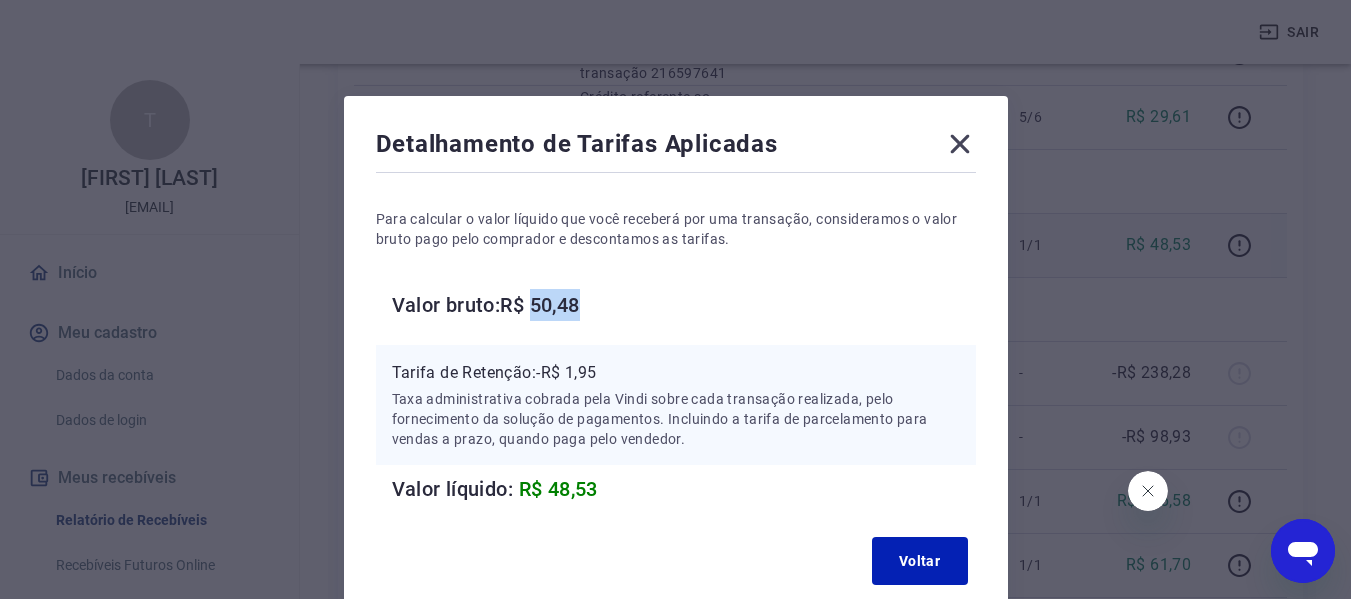 drag, startPoint x: 540, startPoint y: 303, endPoint x: 603, endPoint y: 303, distance: 63 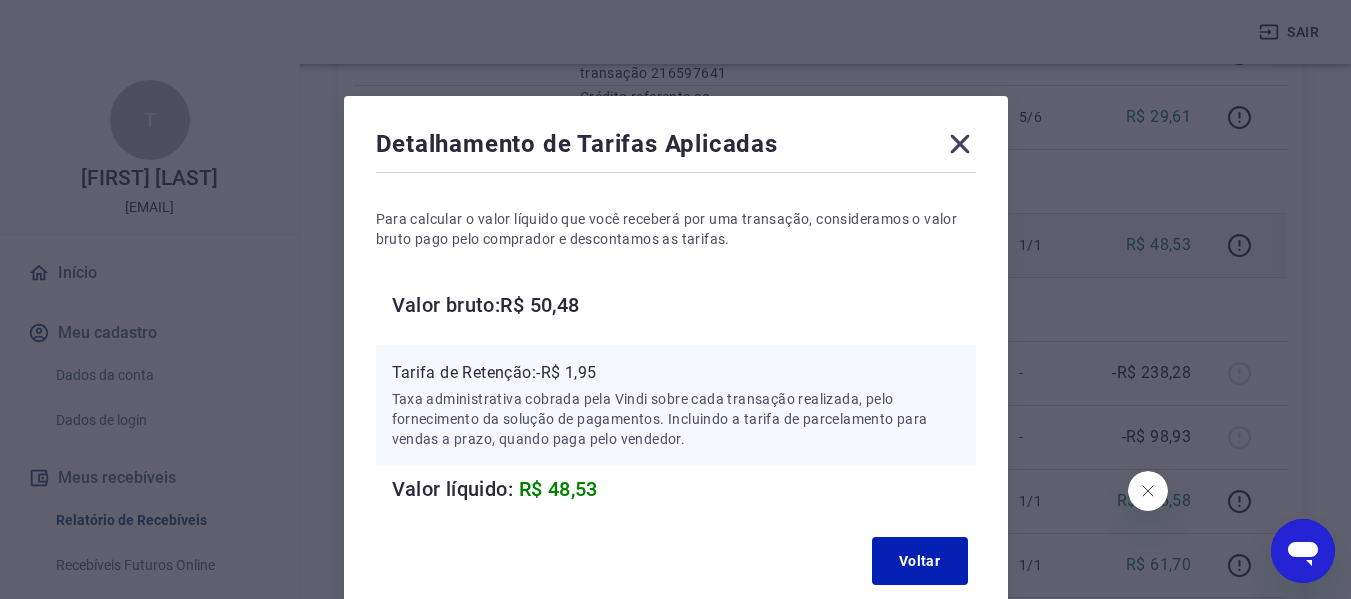 click 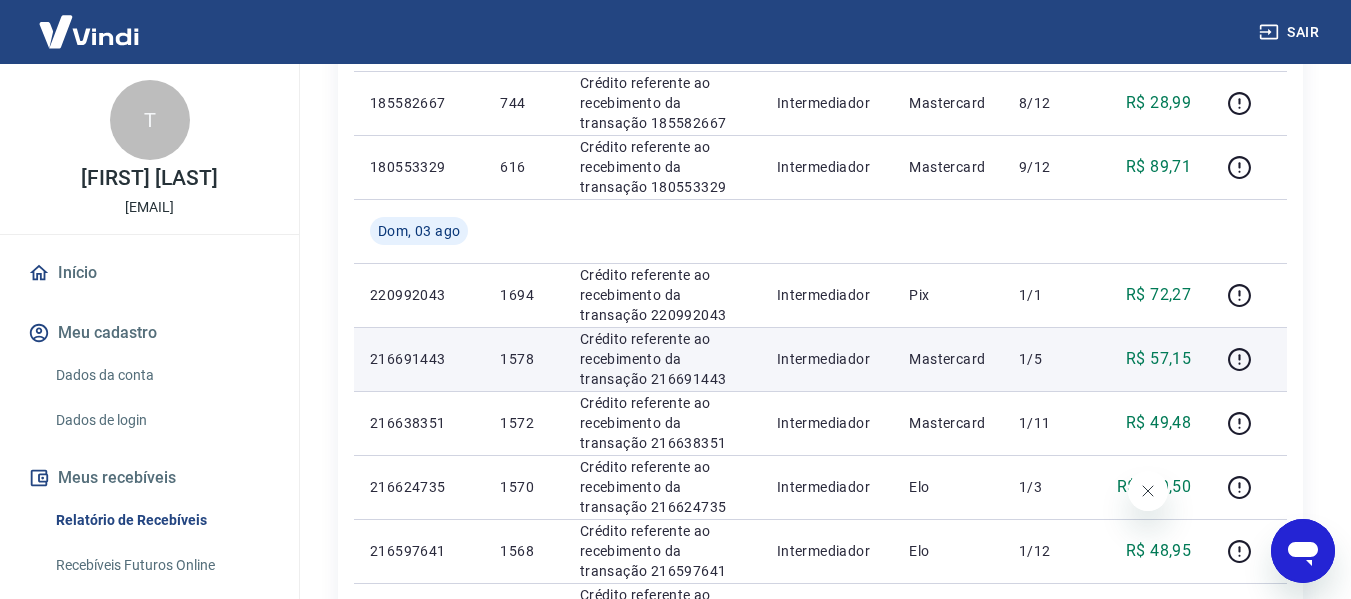 scroll, scrollTop: 400, scrollLeft: 0, axis: vertical 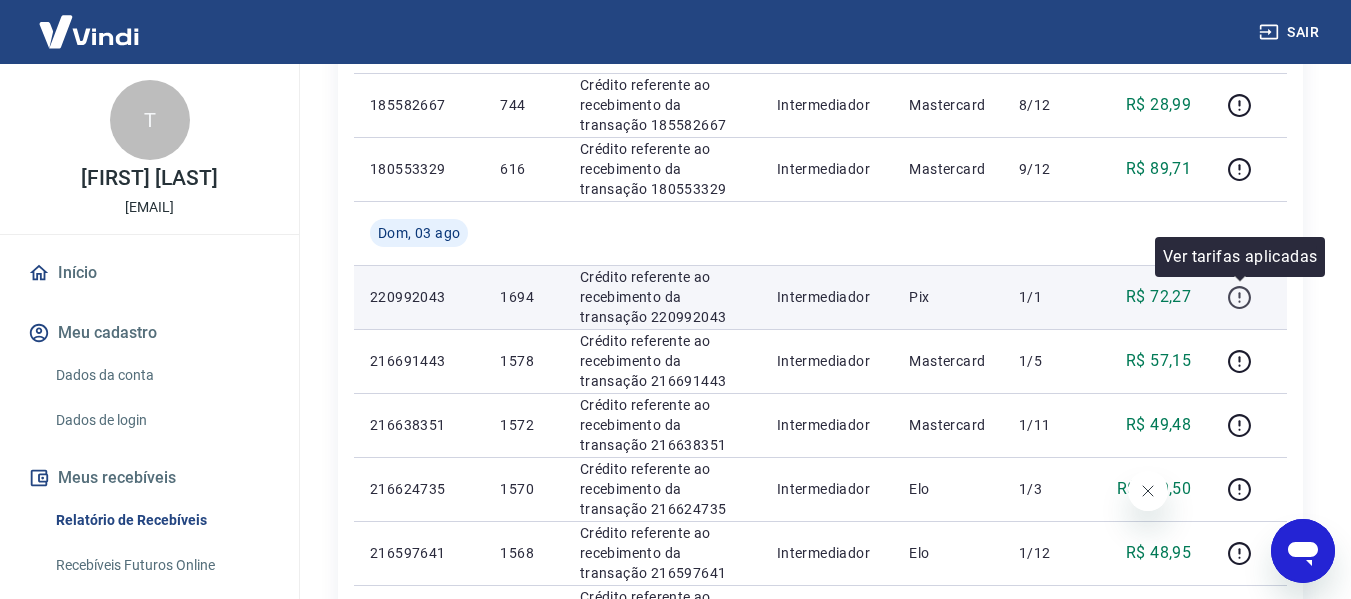 click 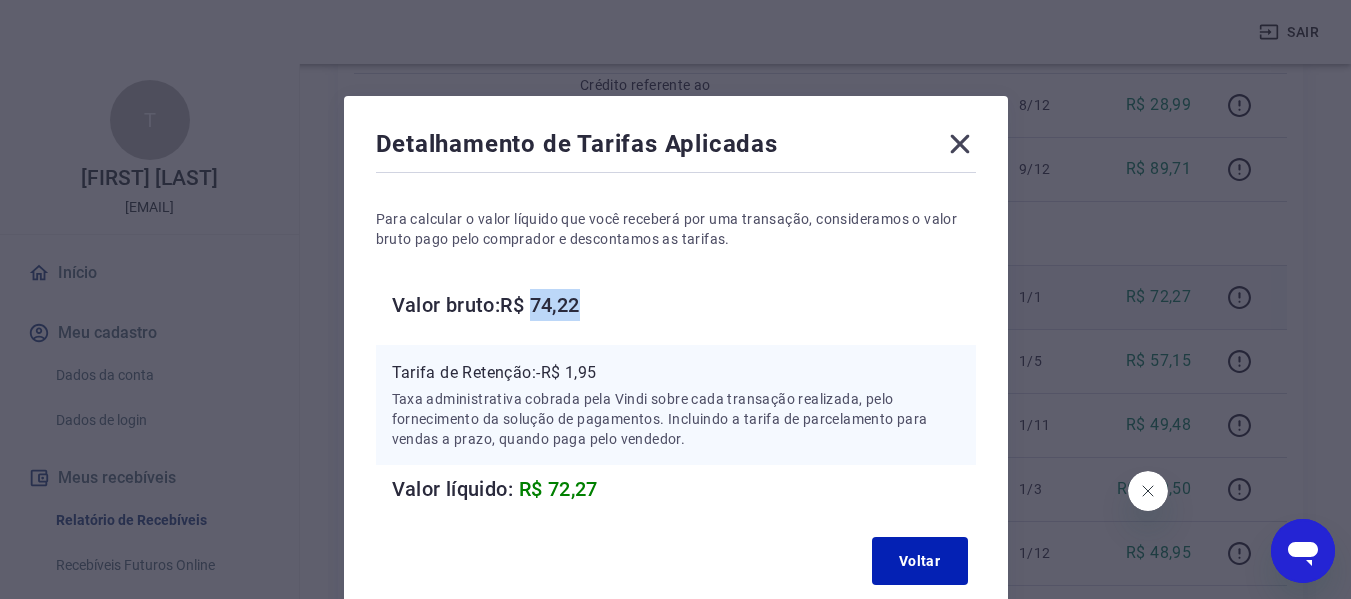 drag, startPoint x: 536, startPoint y: 307, endPoint x: 618, endPoint y: 306, distance: 82.006096 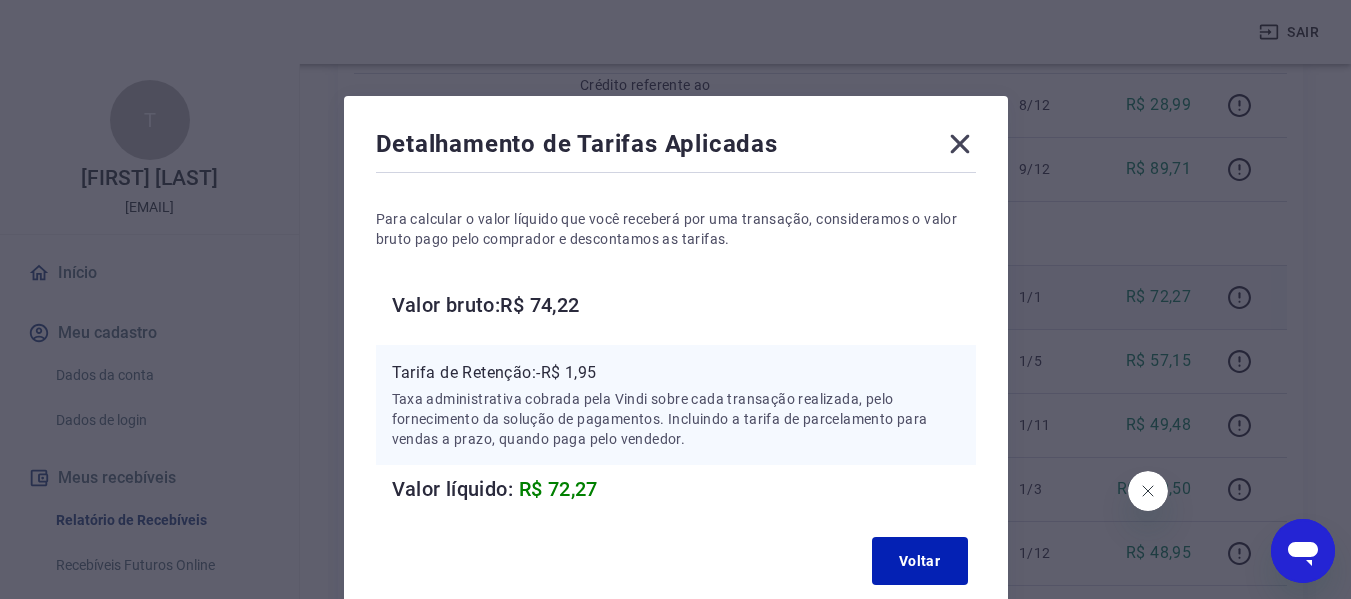 click 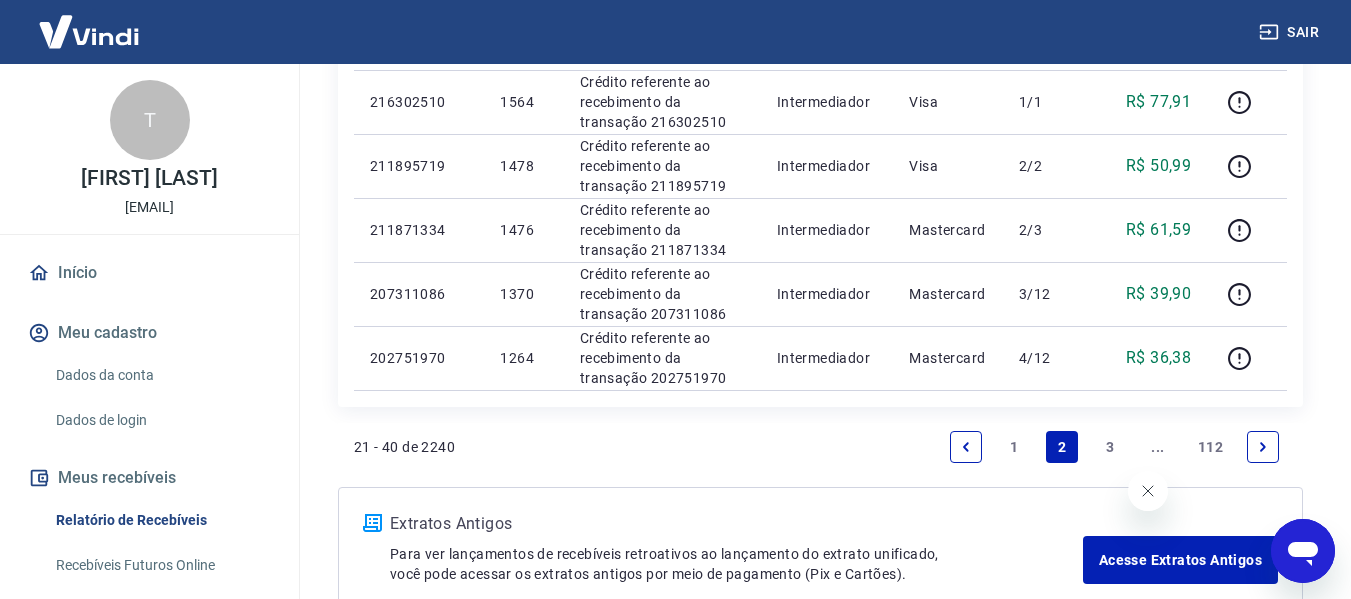 scroll, scrollTop: 1600, scrollLeft: 0, axis: vertical 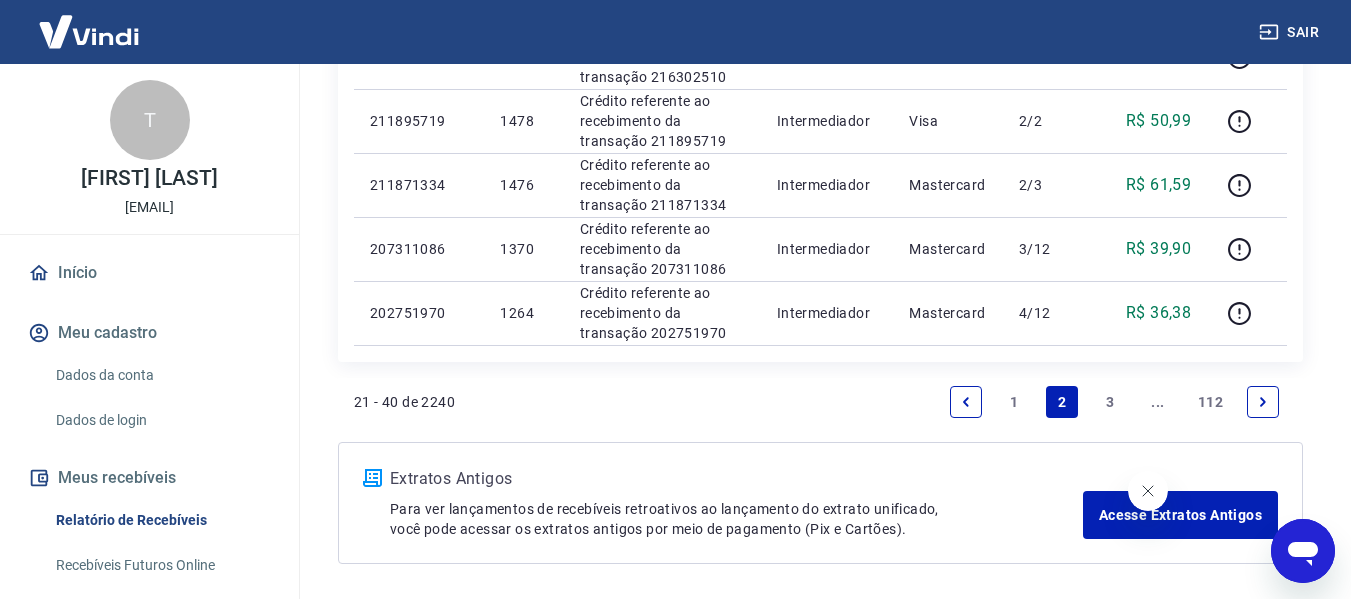 click on "3" at bounding box center (1110, 402) 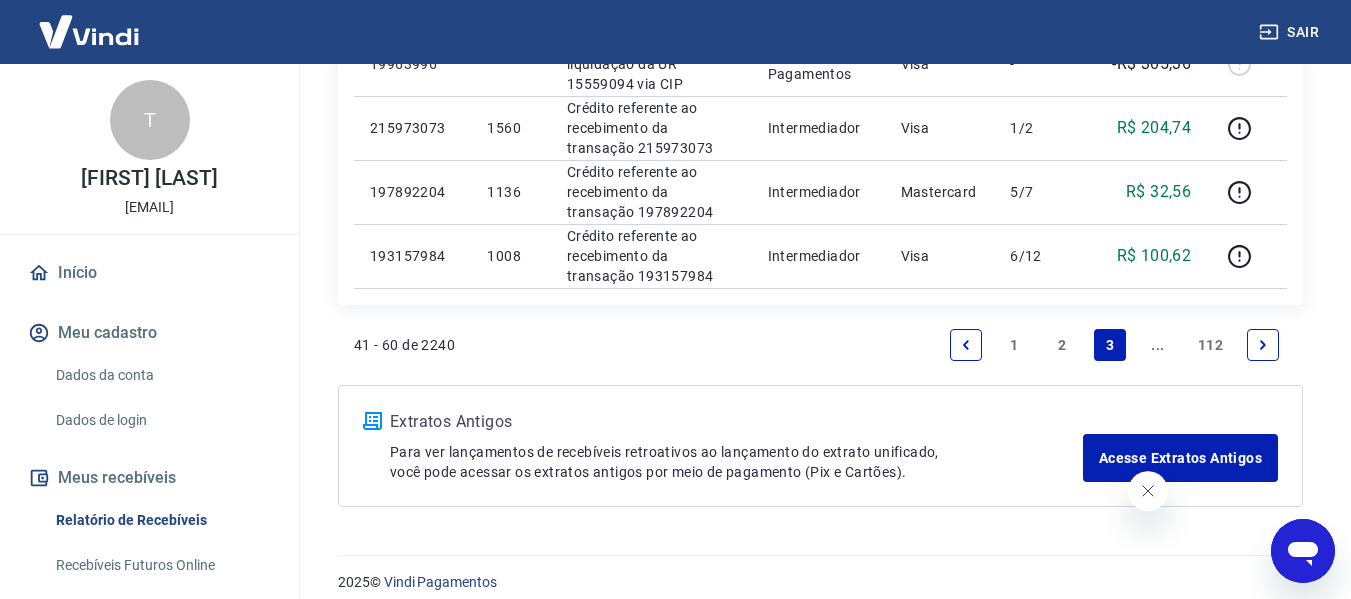 scroll, scrollTop: 1547, scrollLeft: 0, axis: vertical 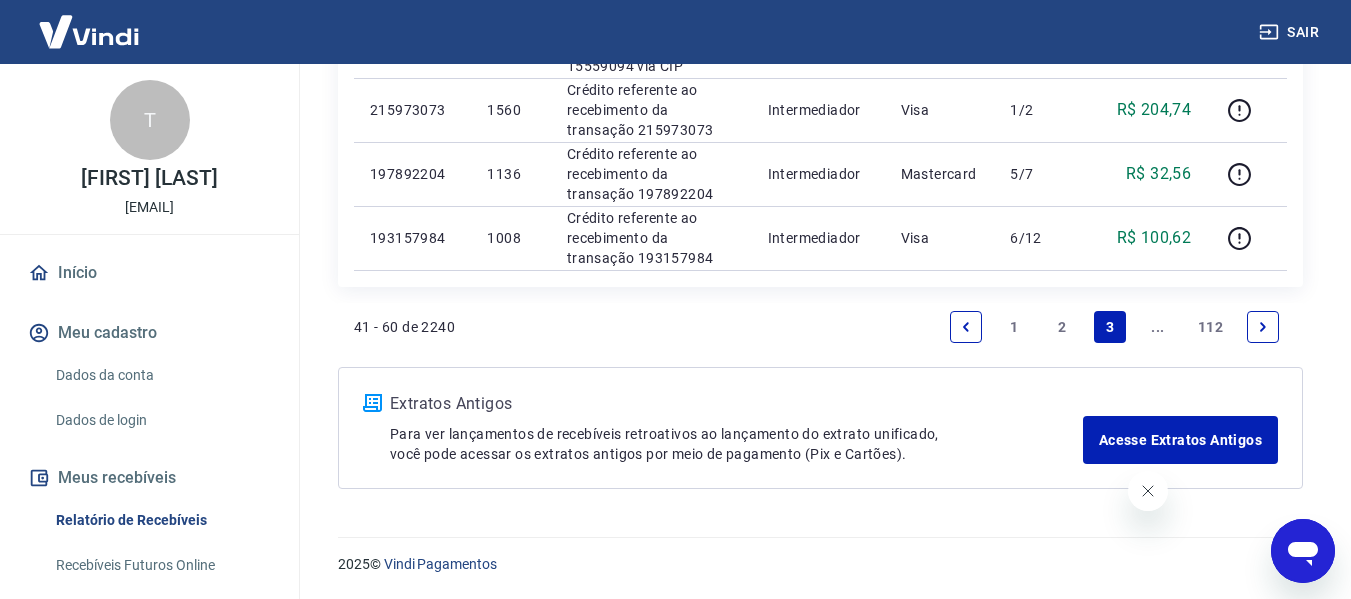 click on "1" at bounding box center [1014, 327] 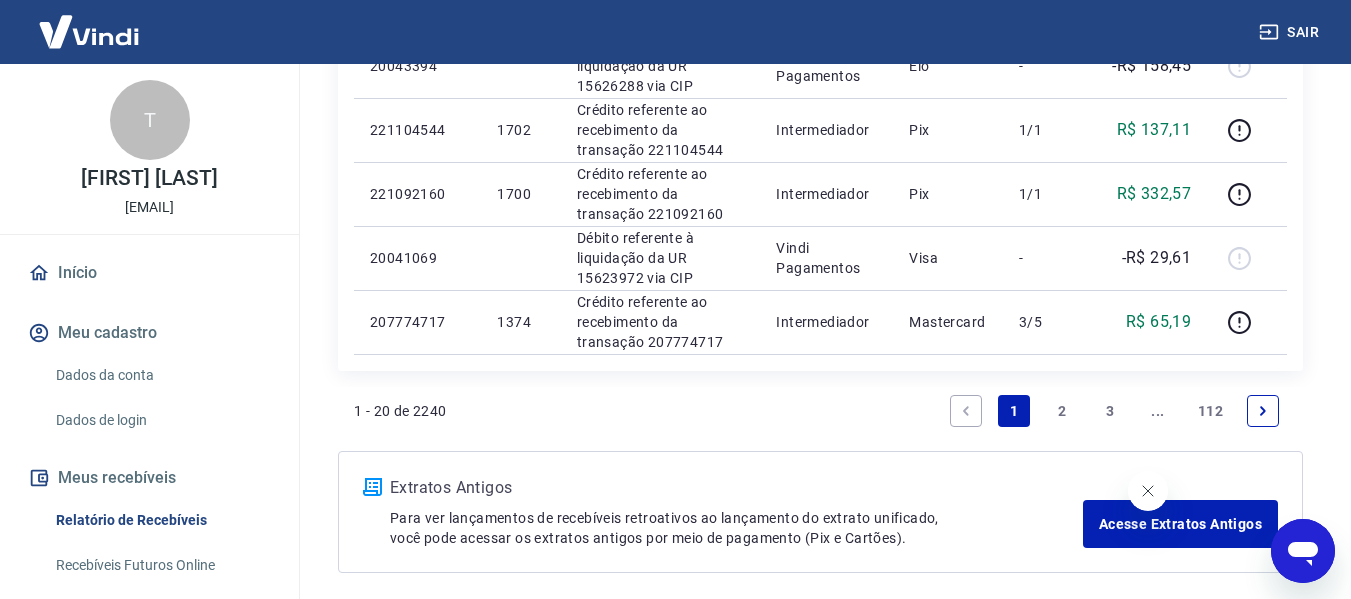 scroll, scrollTop: 1611, scrollLeft: 0, axis: vertical 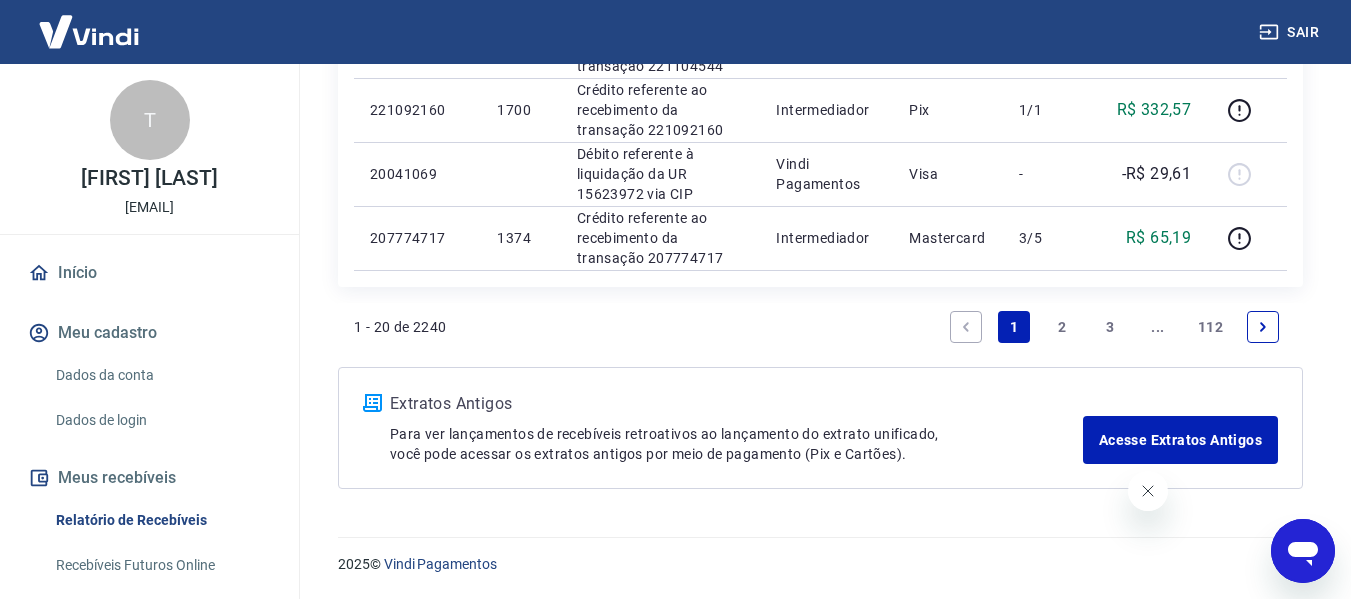 click on "2" at bounding box center (1062, 327) 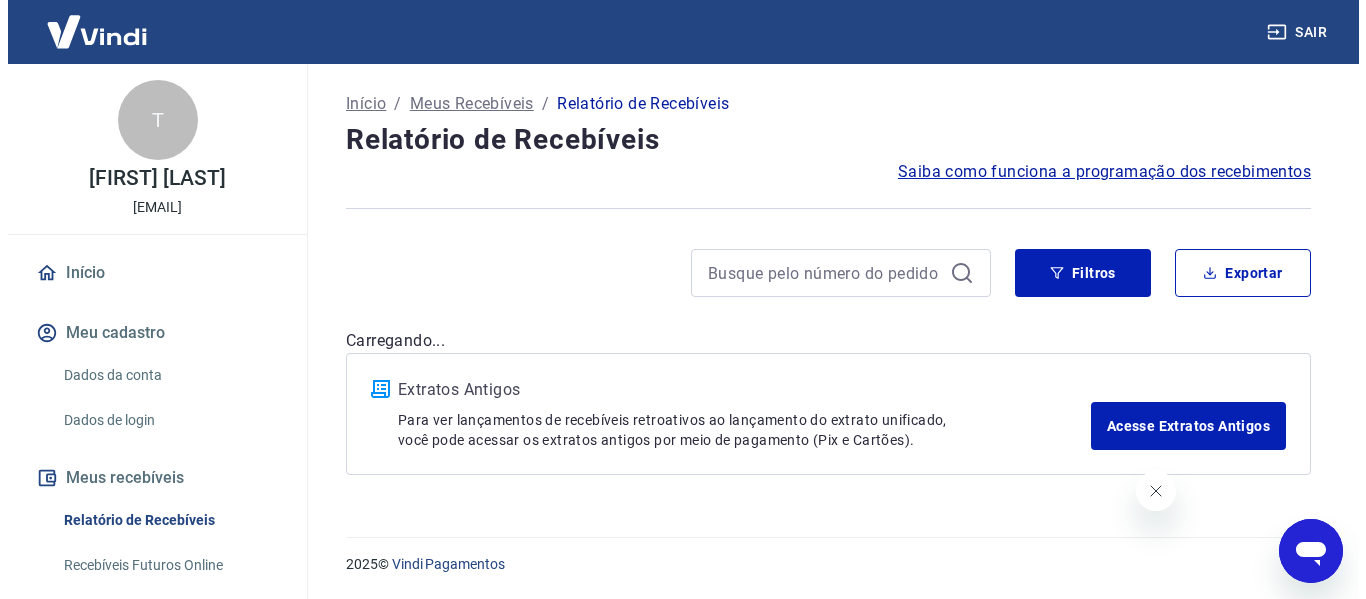 scroll, scrollTop: 0, scrollLeft: 0, axis: both 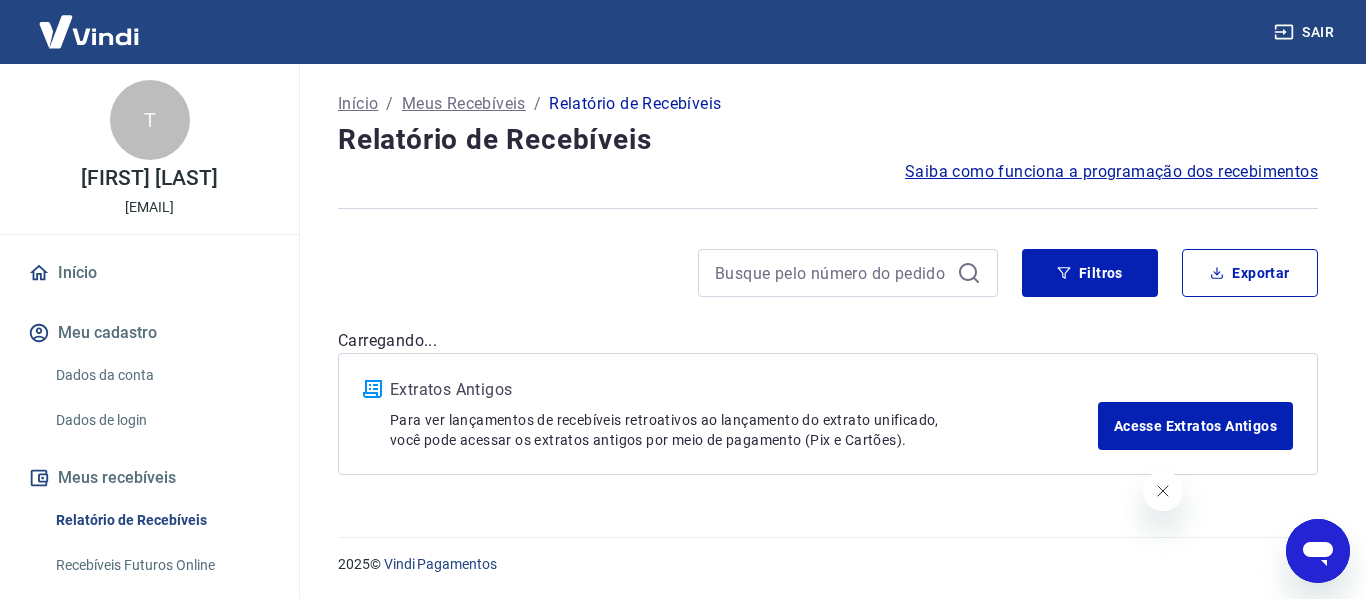 click on "Início / Meus Recebíveis / Relatório de Recebíveis Relatório de Recebíveis Saiba como funciona a programação dos recebimentos Saiba como funciona a programação dos recebimentos Filtros Exportar Carregando...   Extratos Antigos Para ver lançamentos de recebíveis retroativos ao lançamento do extrato unificado,   você pode acessar os extratos antigos por meio de pagamento (Pix e Cartões). Acesse Extratos Antigos" at bounding box center [828, 288] 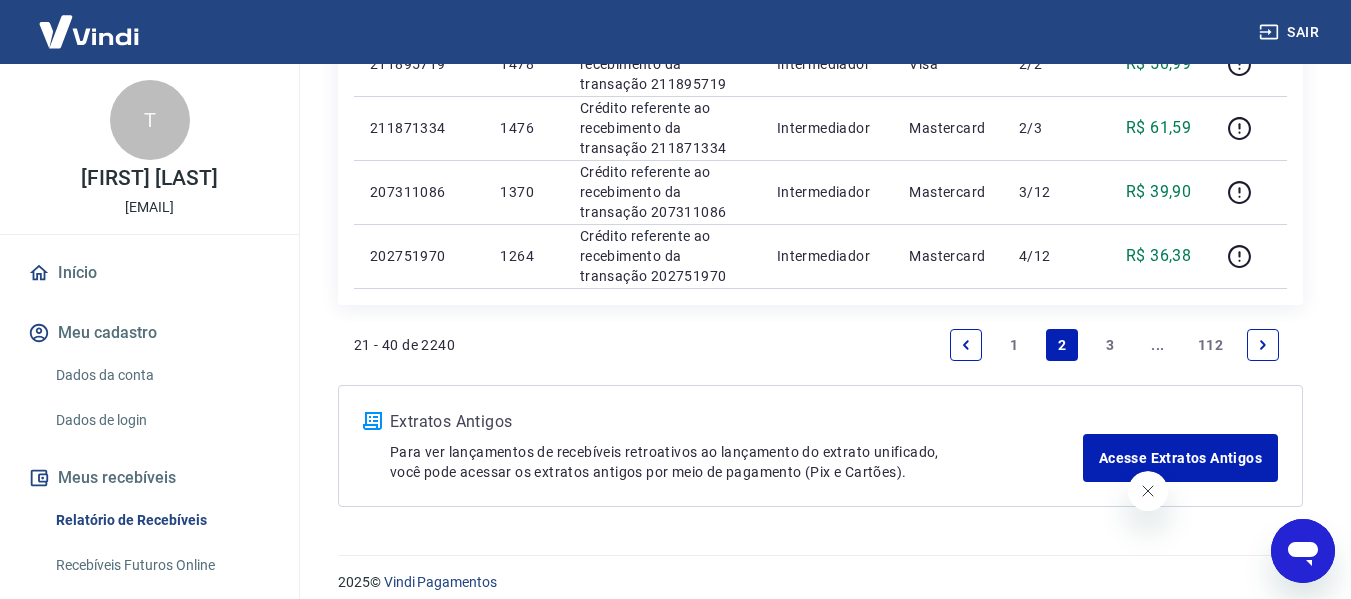 scroll, scrollTop: 1675, scrollLeft: 0, axis: vertical 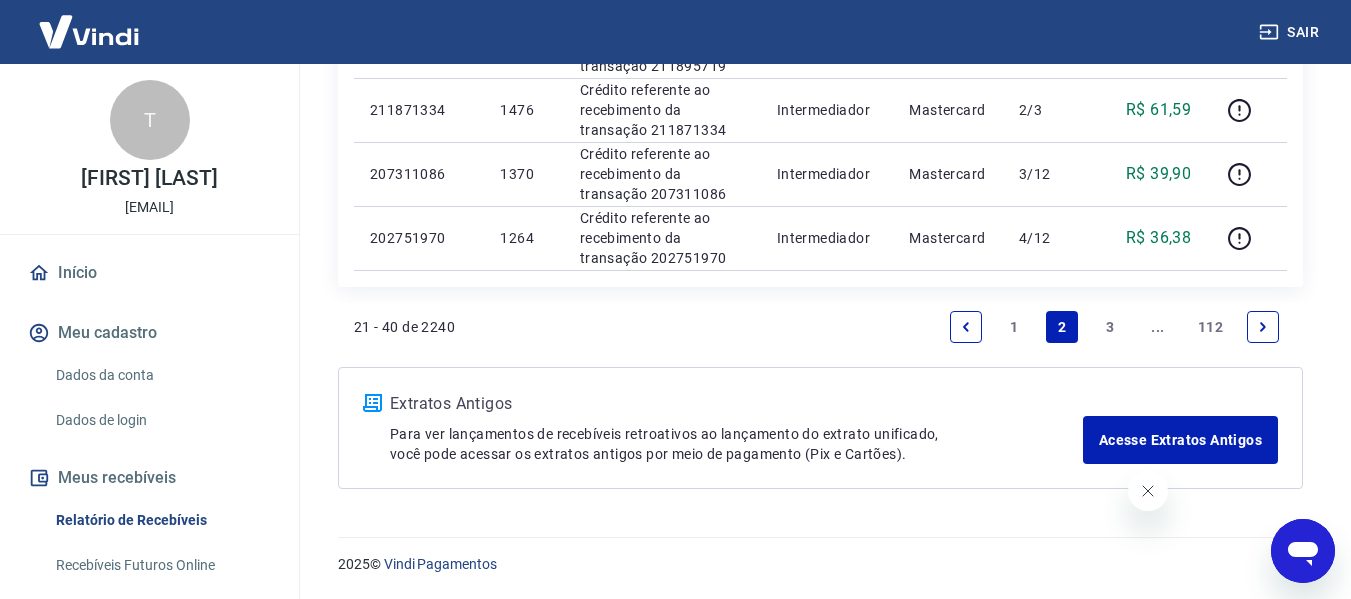 click on "3" at bounding box center (1110, 327) 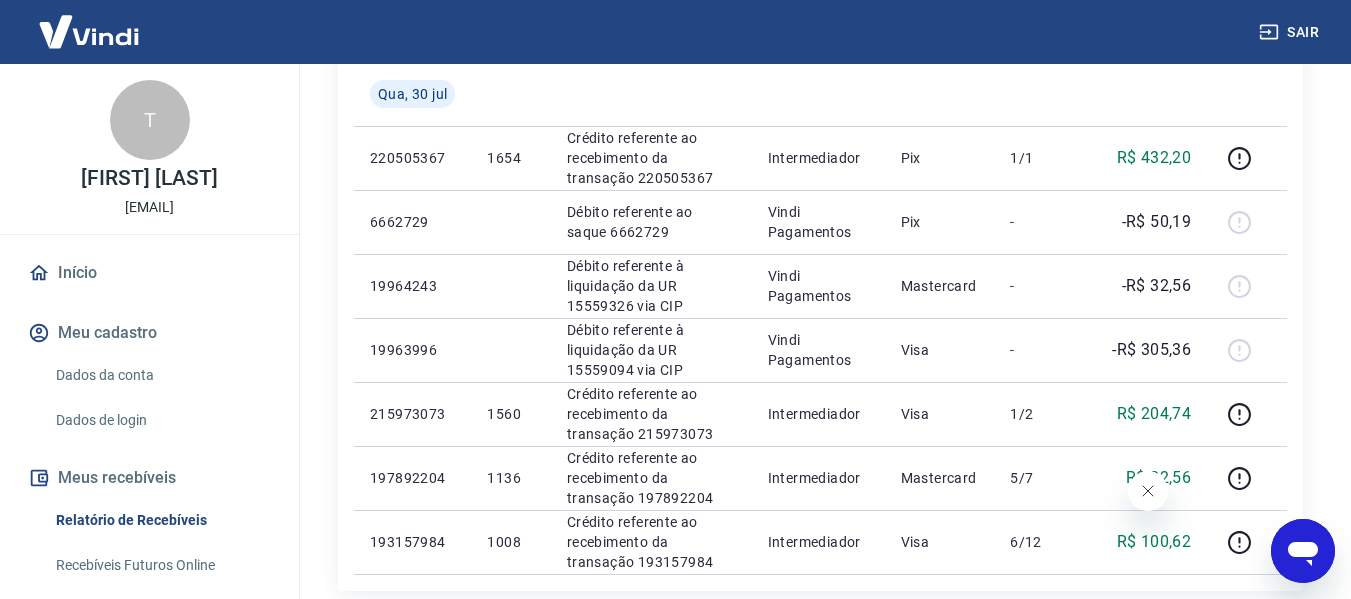 scroll, scrollTop: 1500, scrollLeft: 0, axis: vertical 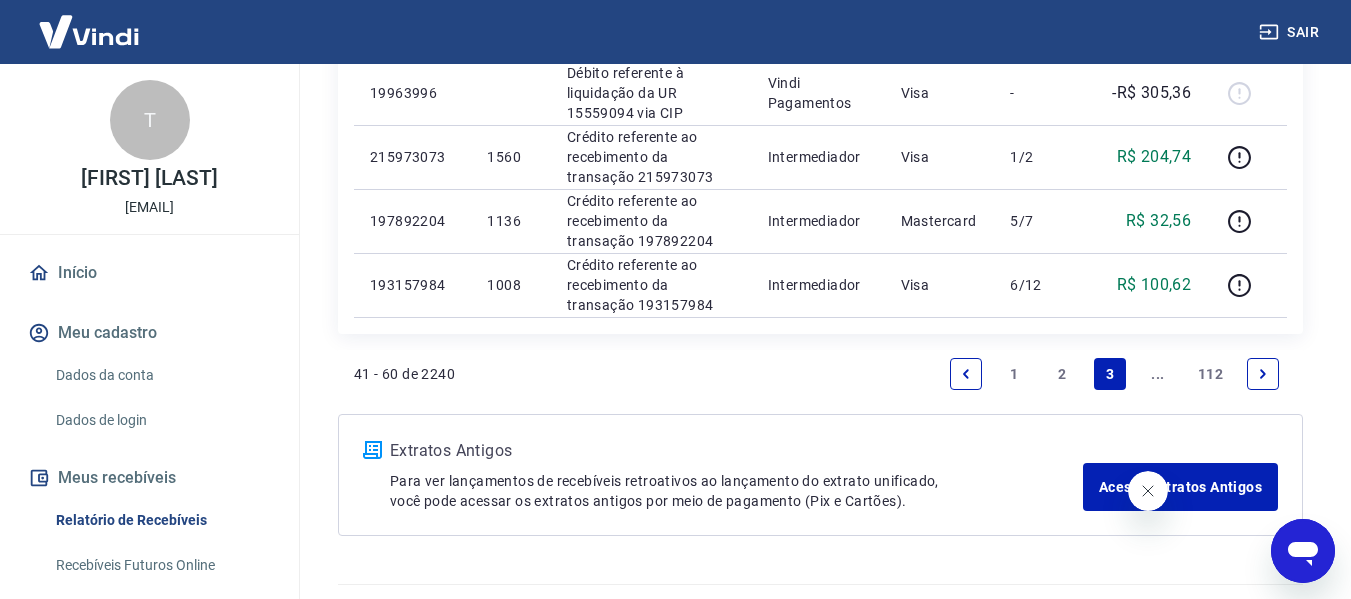 click on "2" at bounding box center [1062, 374] 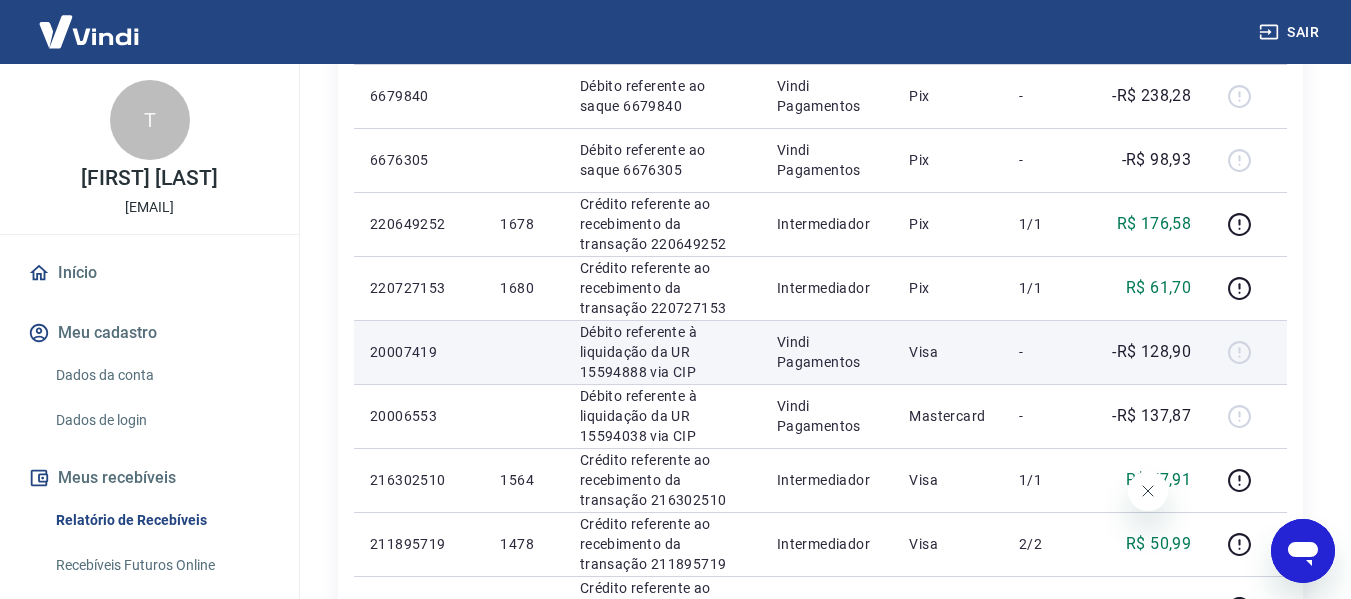 scroll, scrollTop: 1175, scrollLeft: 0, axis: vertical 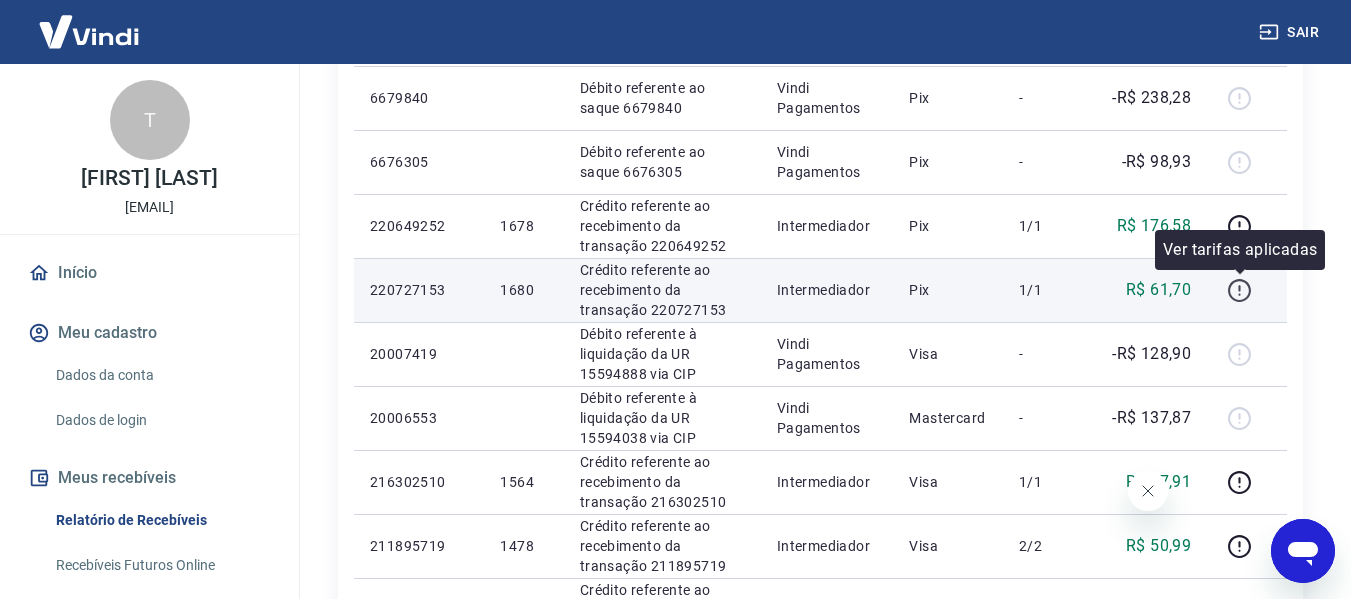 click 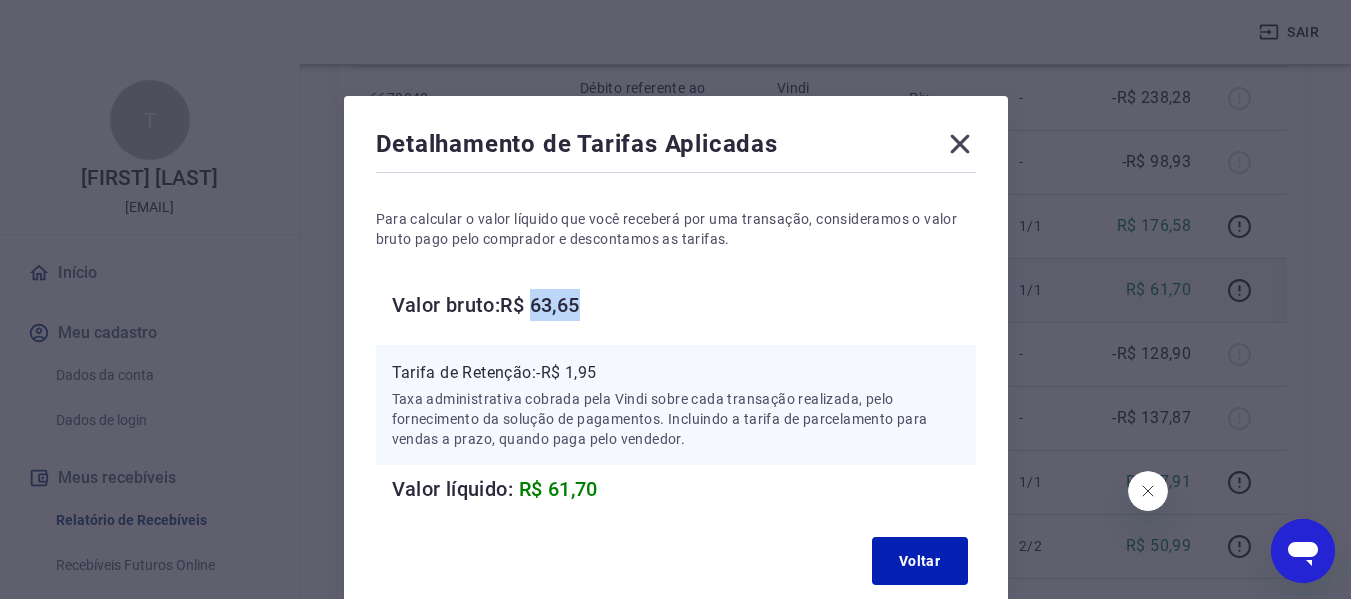 drag, startPoint x: 536, startPoint y: 304, endPoint x: 594, endPoint y: 303, distance: 58.00862 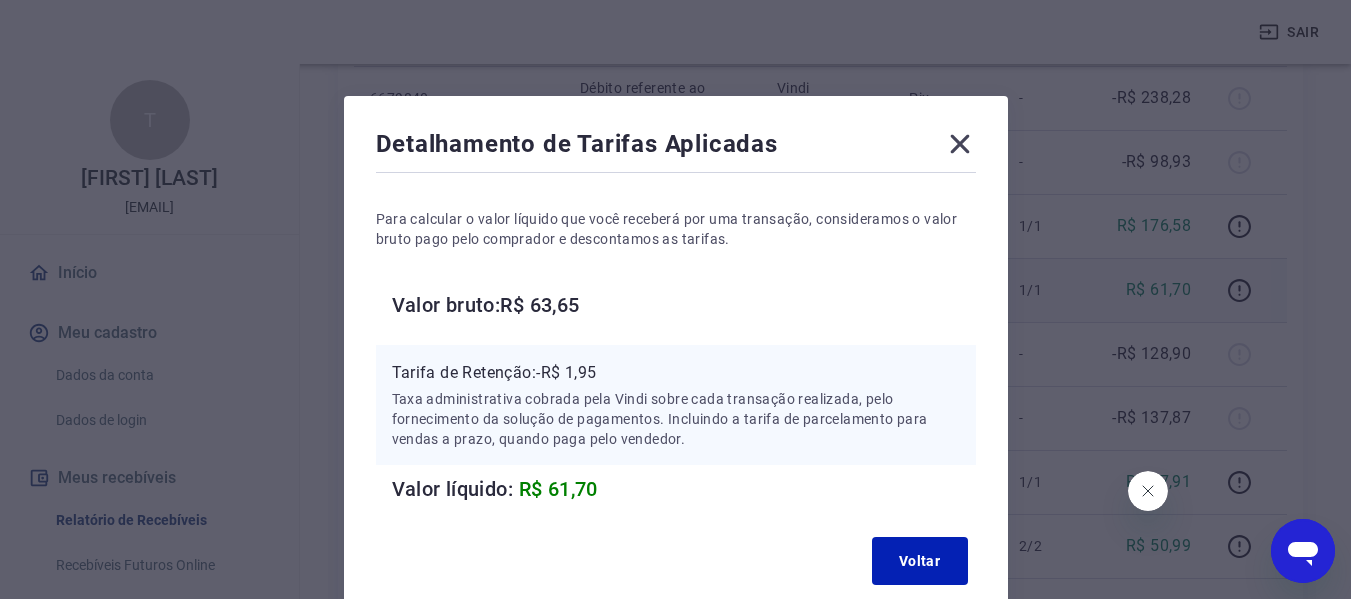 click 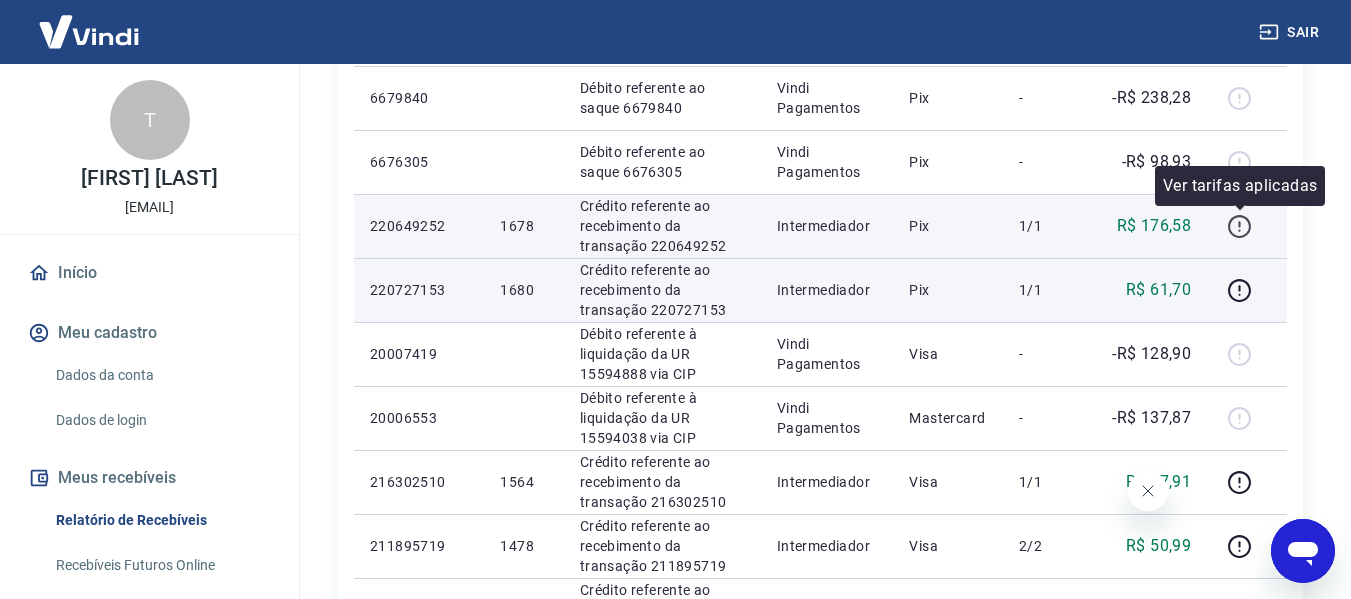 click 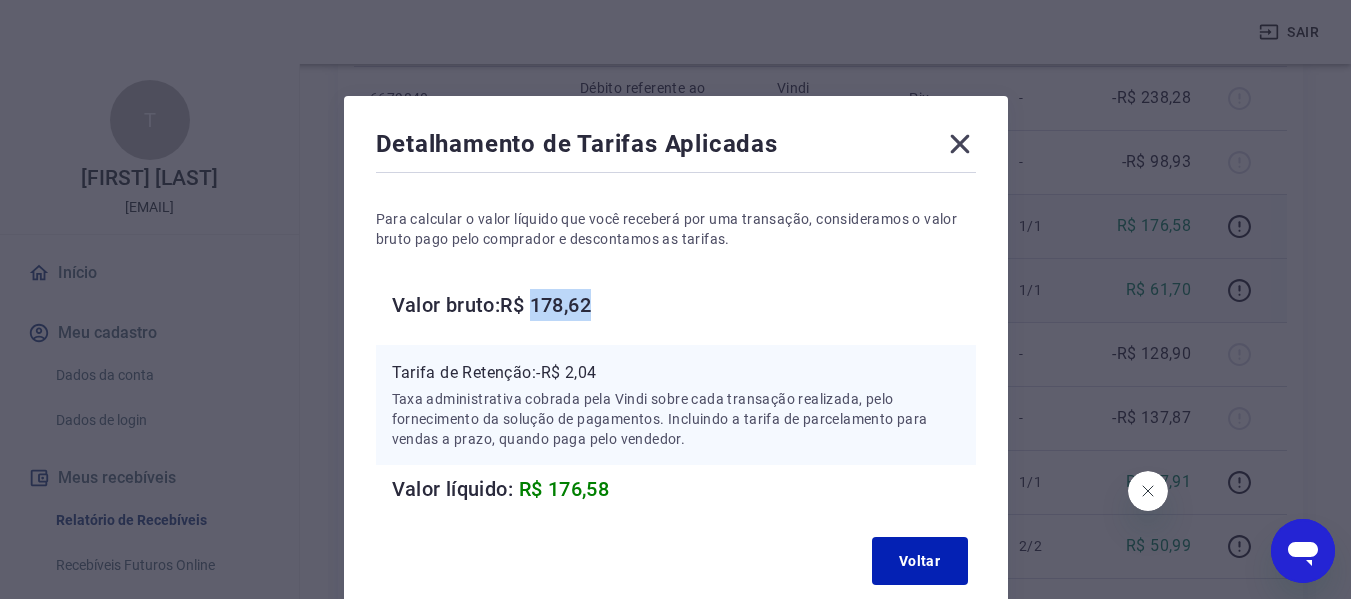 drag, startPoint x: 552, startPoint y: 301, endPoint x: 602, endPoint y: 294, distance: 50.48762 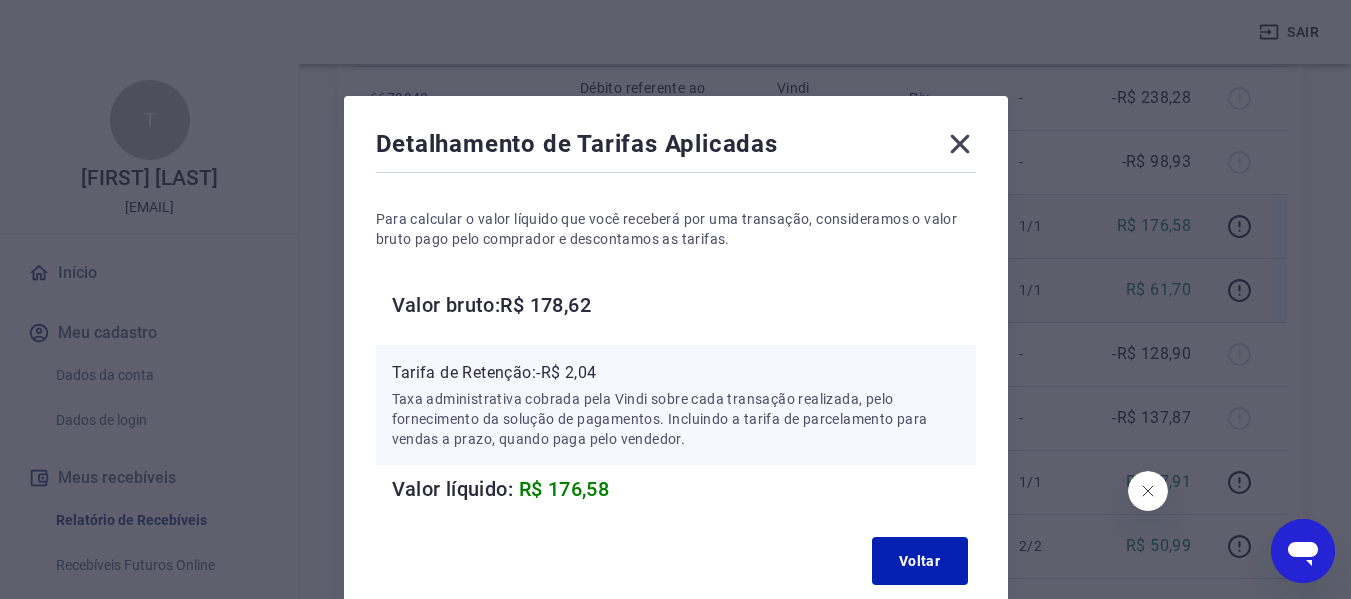 click 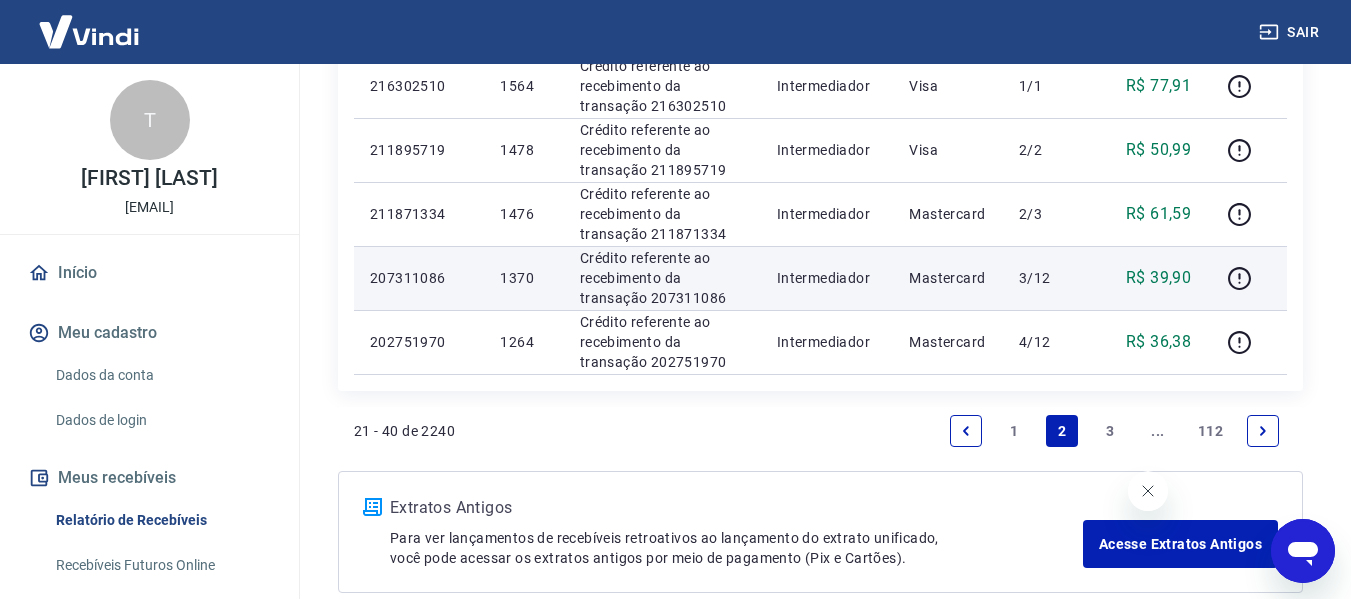 scroll, scrollTop: 1575, scrollLeft: 0, axis: vertical 